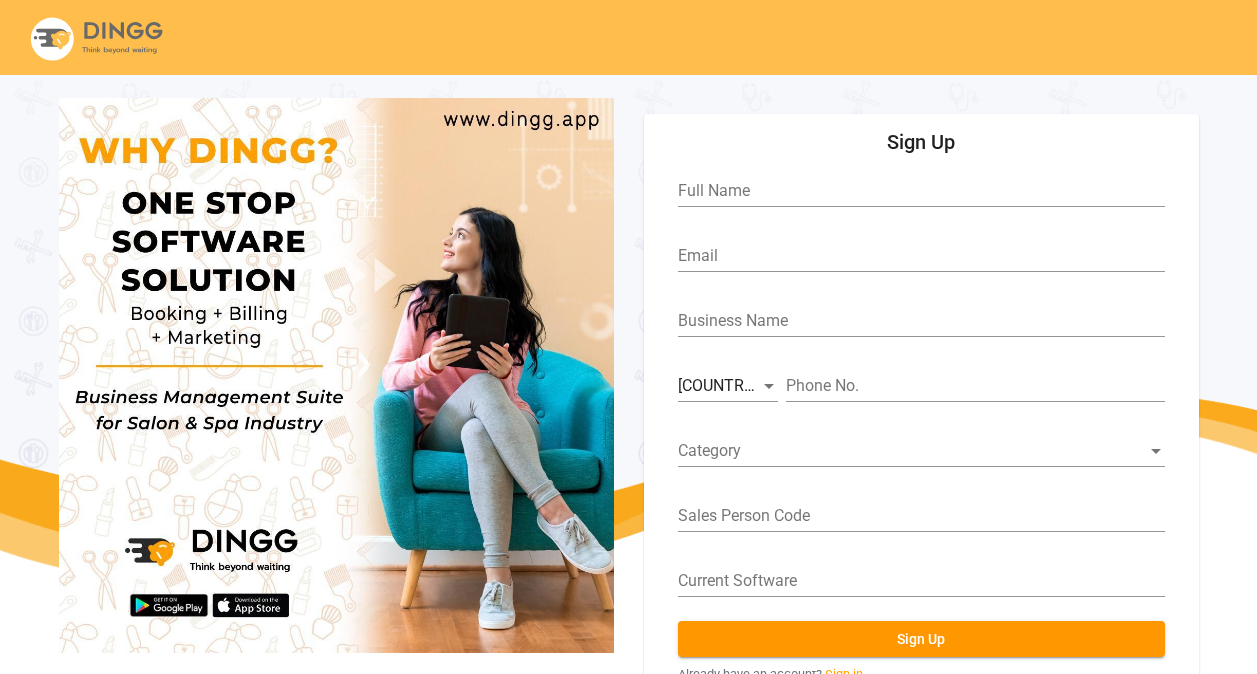 scroll, scrollTop: 74, scrollLeft: 0, axis: vertical 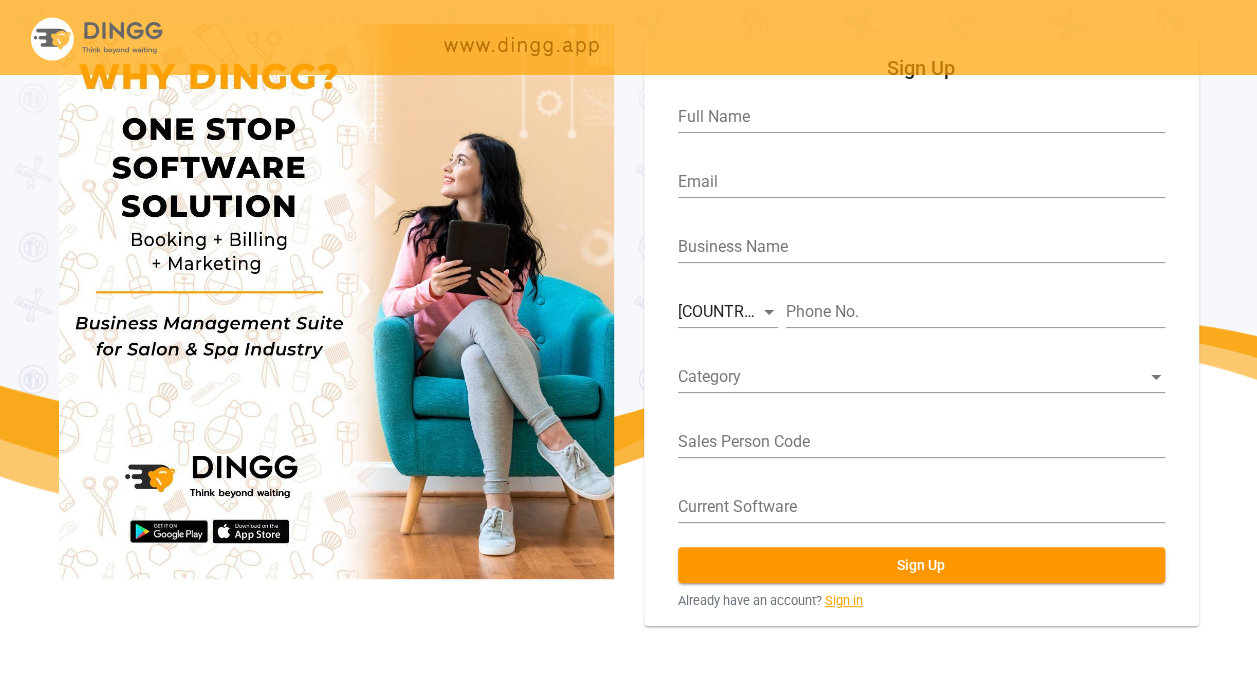 click on "Sign in" 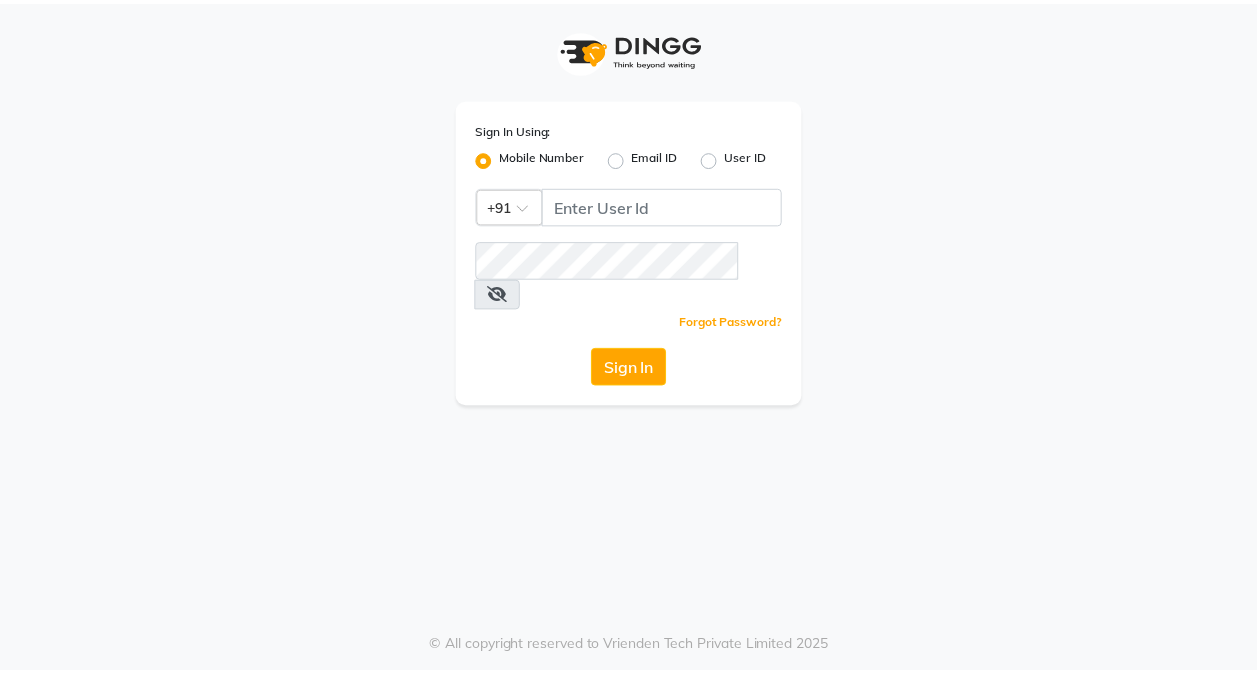 scroll, scrollTop: 0, scrollLeft: 0, axis: both 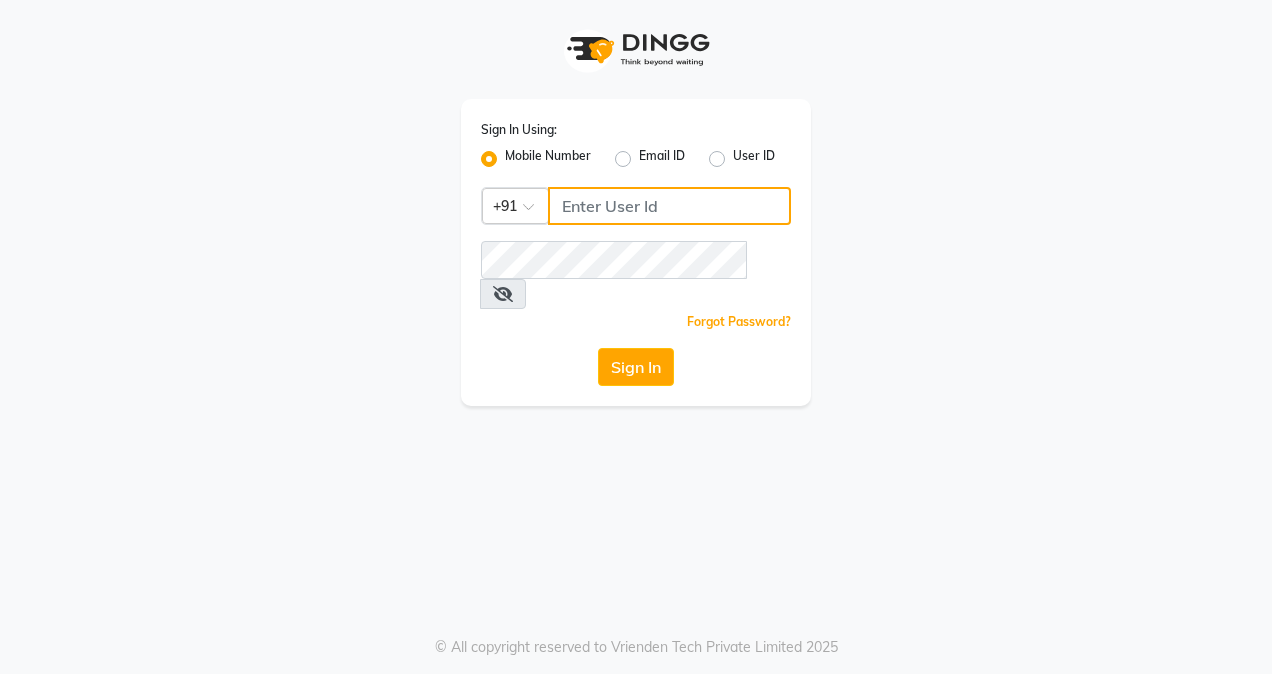 click 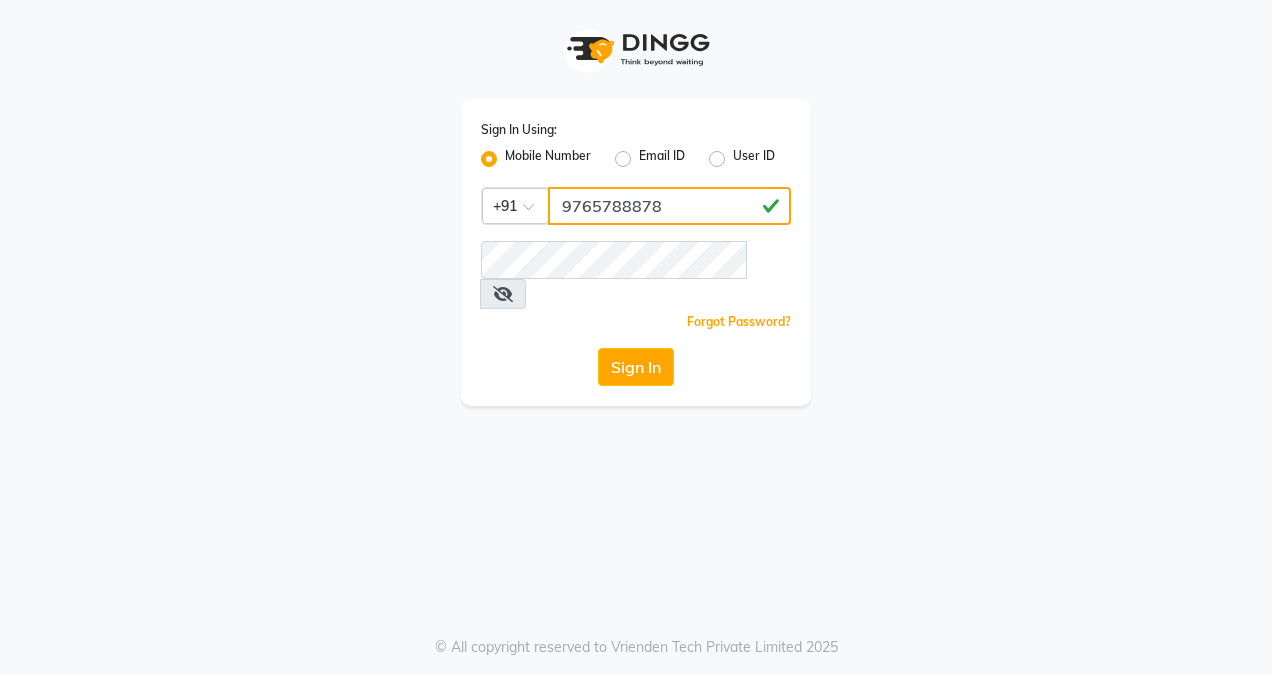 type on "9765788878" 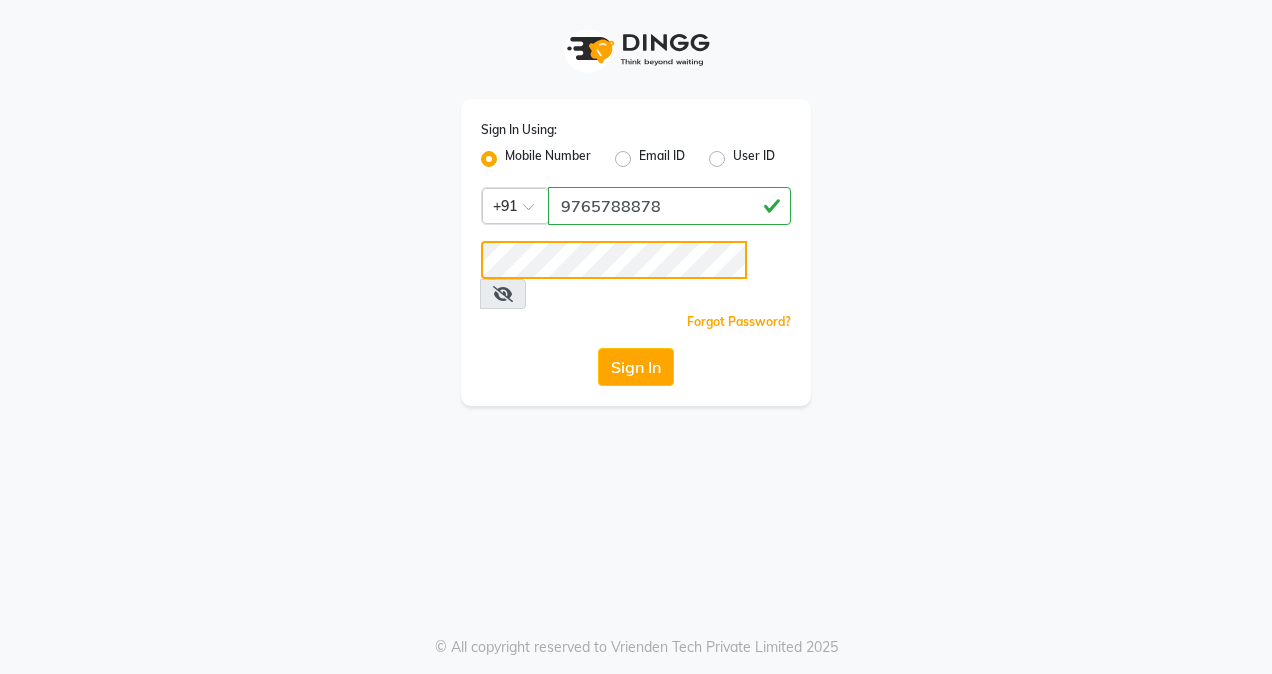 click on "Sign In" 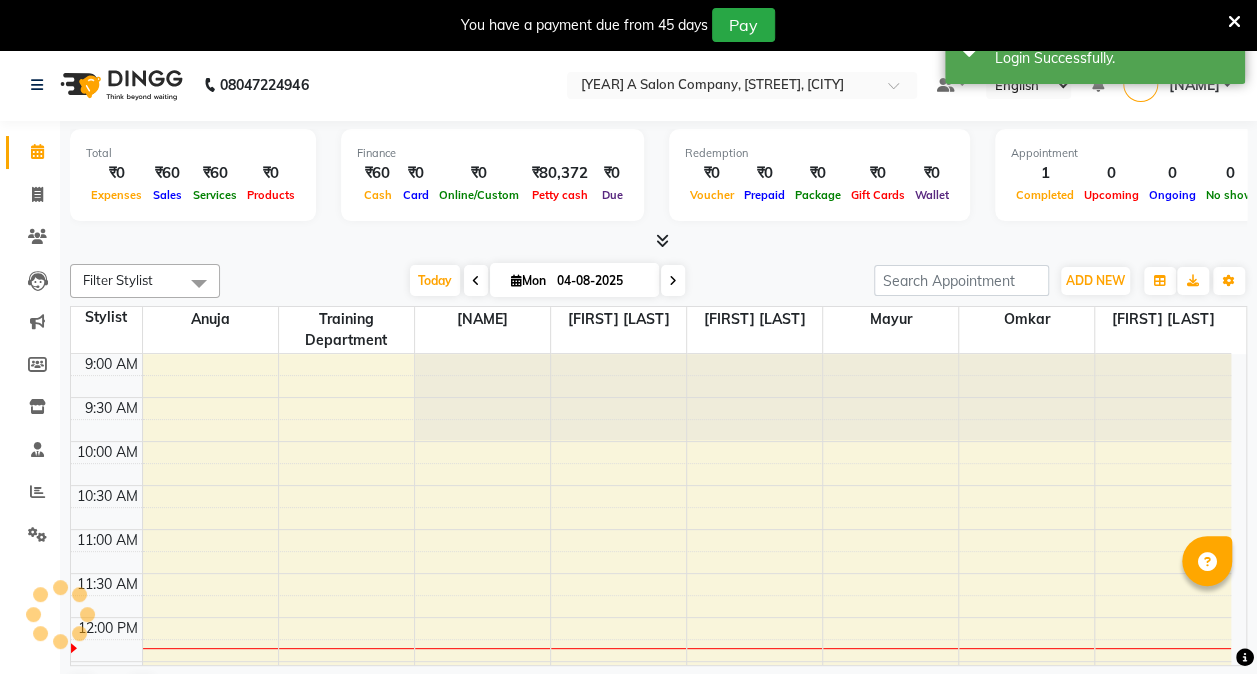 scroll, scrollTop: 0, scrollLeft: 0, axis: both 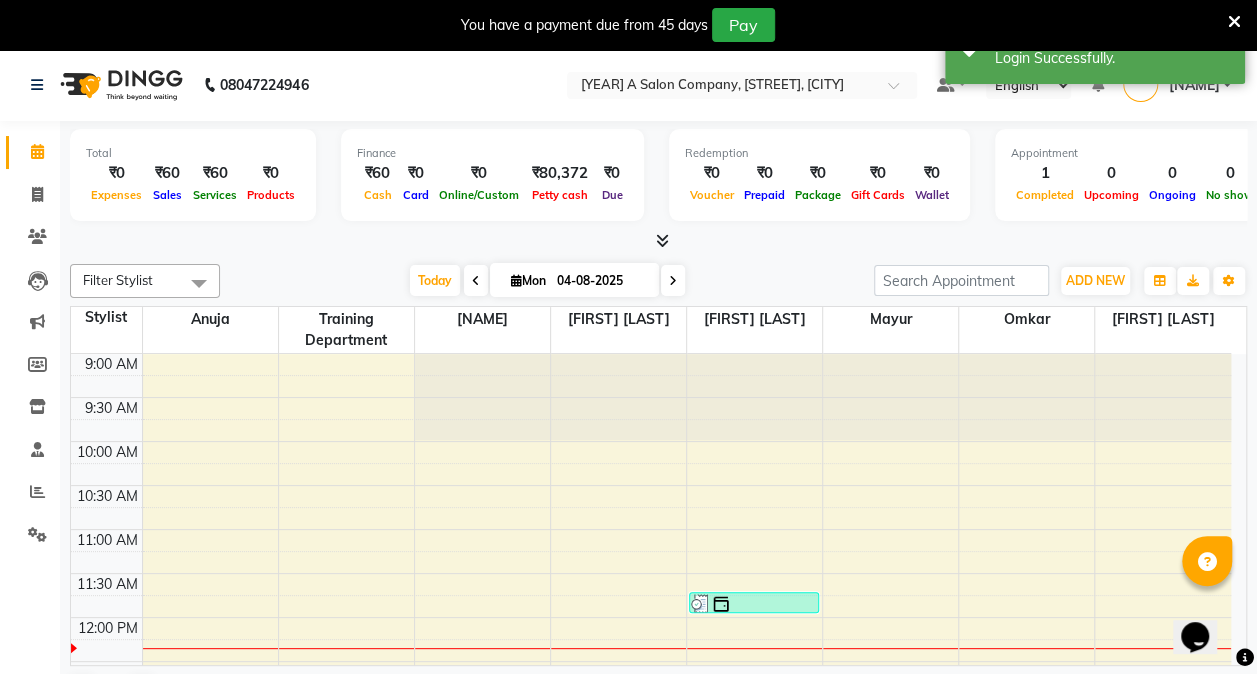 click at bounding box center (662, 240) 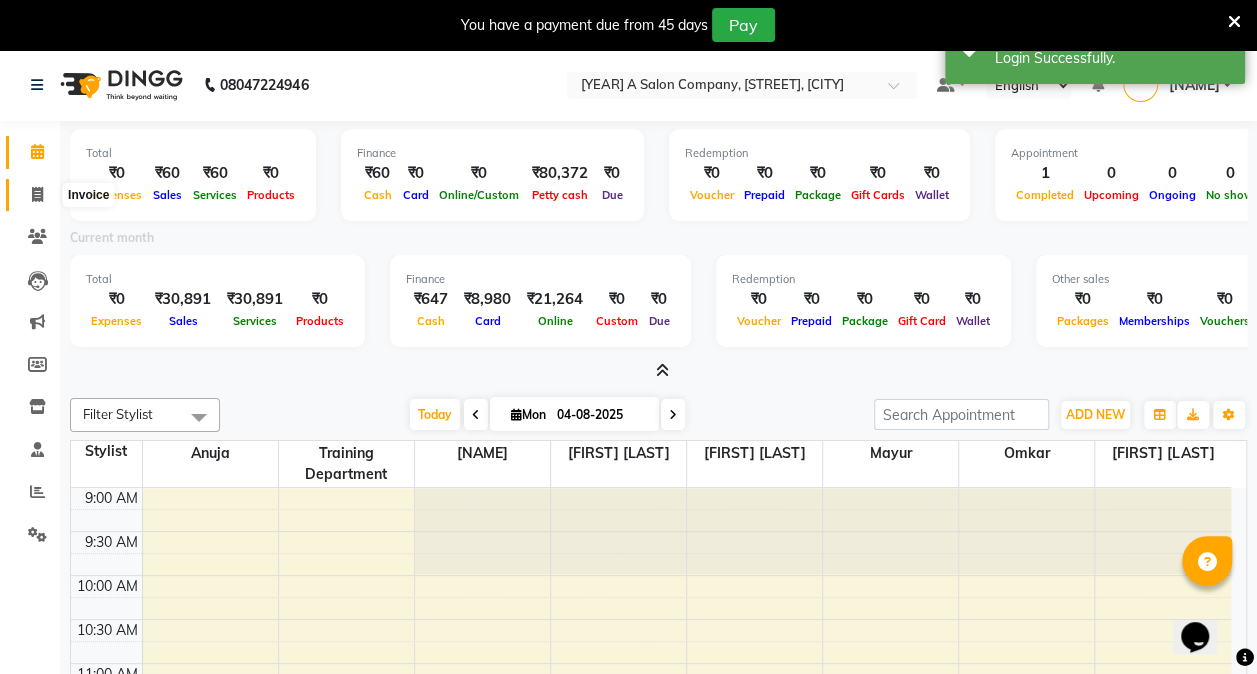 click 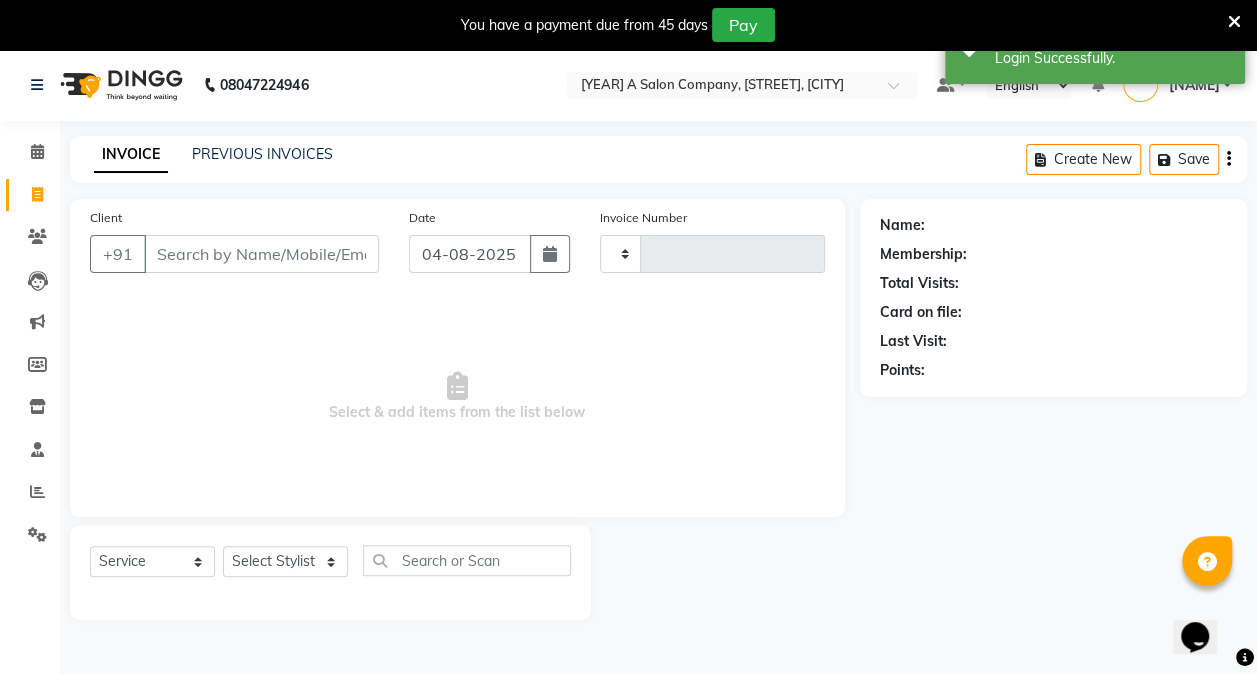 type on "0977" 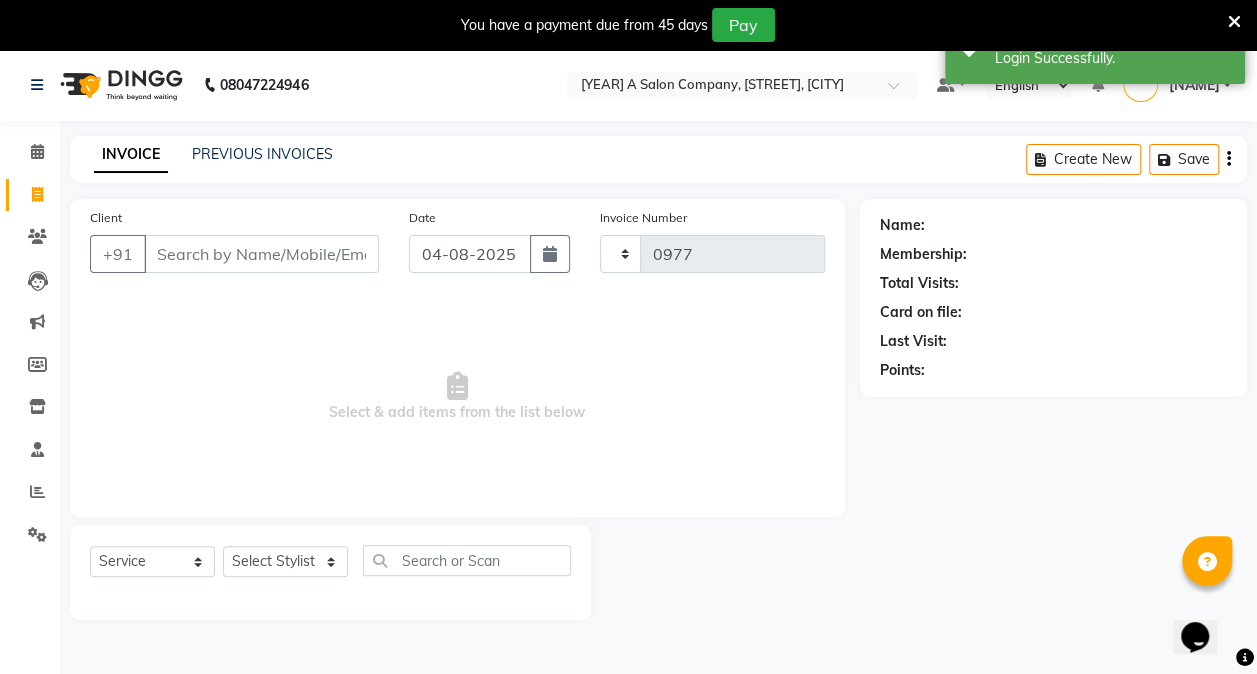 select on "4955" 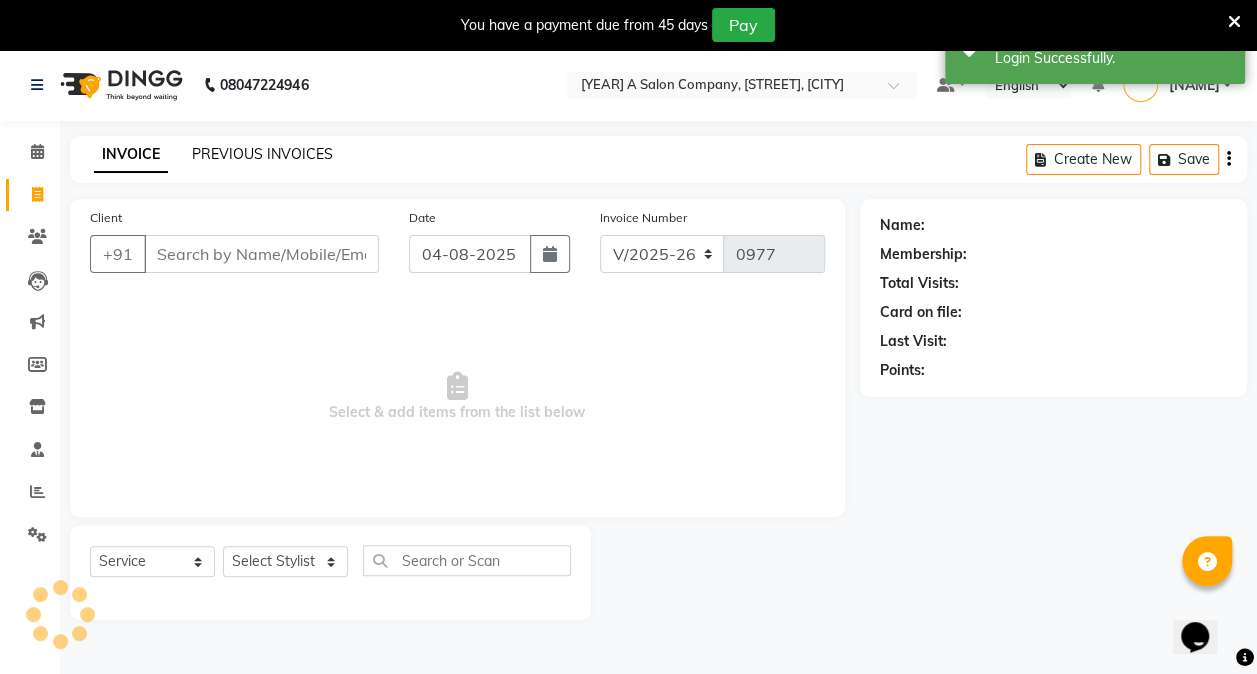 click on "PREVIOUS INVOICES" 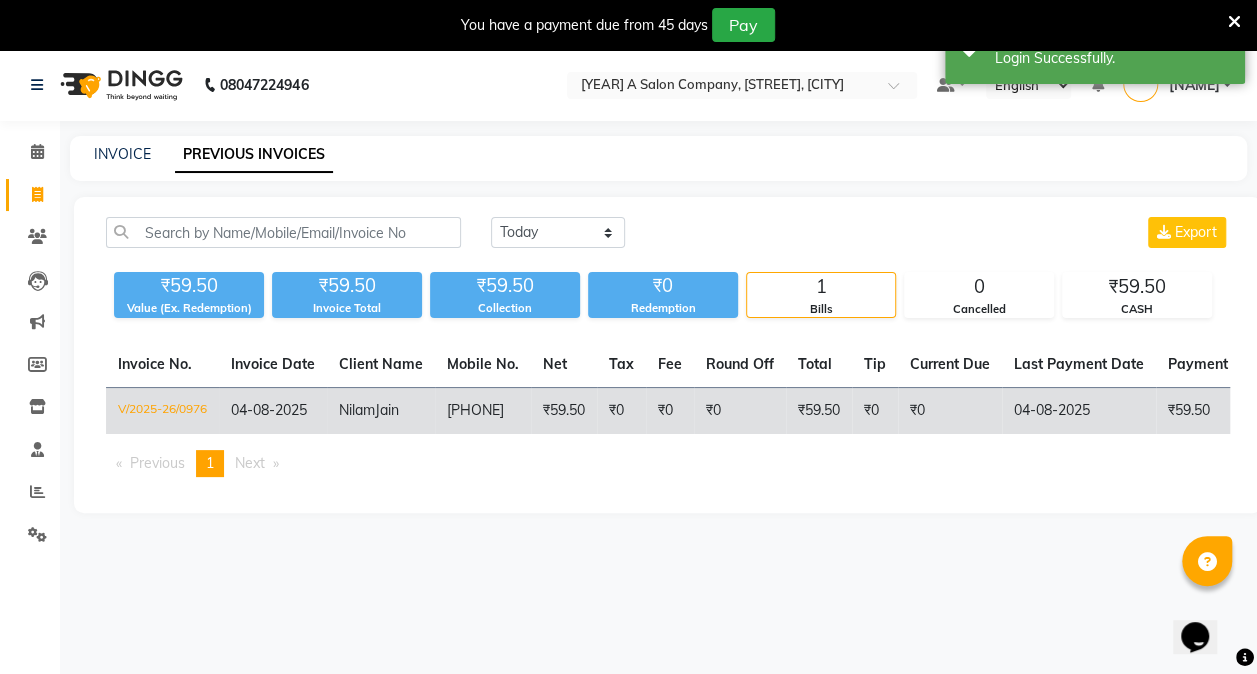 click on "V/2025-26/0976" 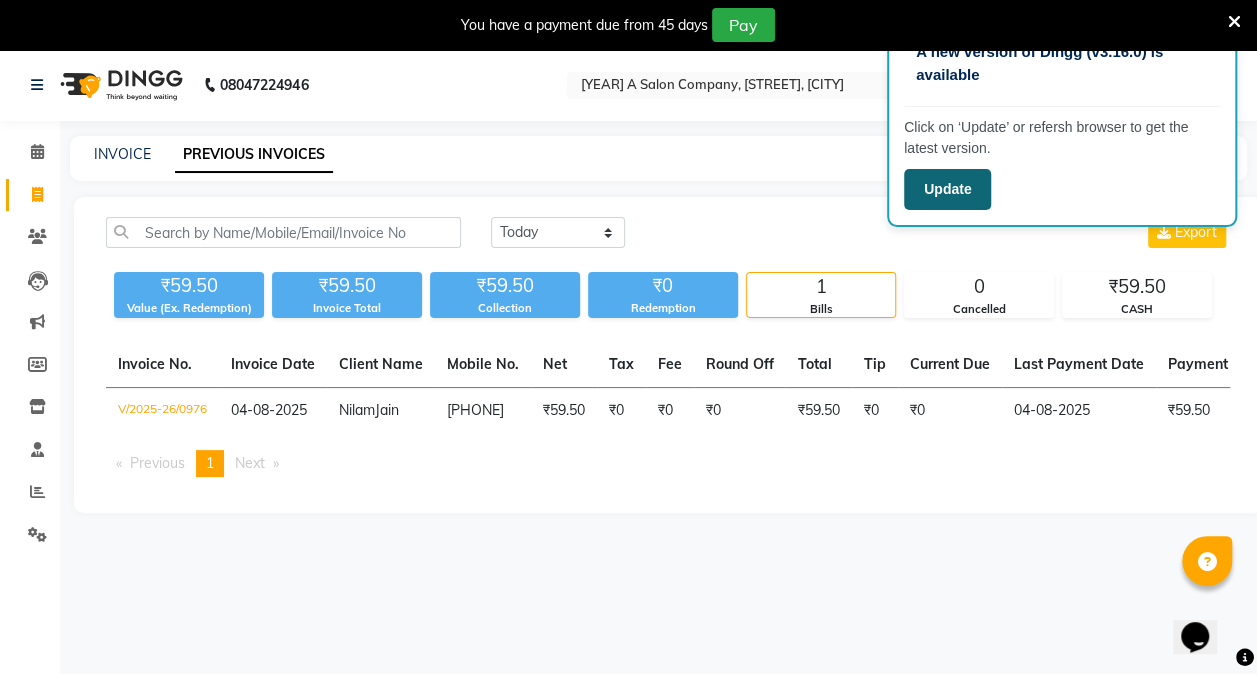 click on "Update" 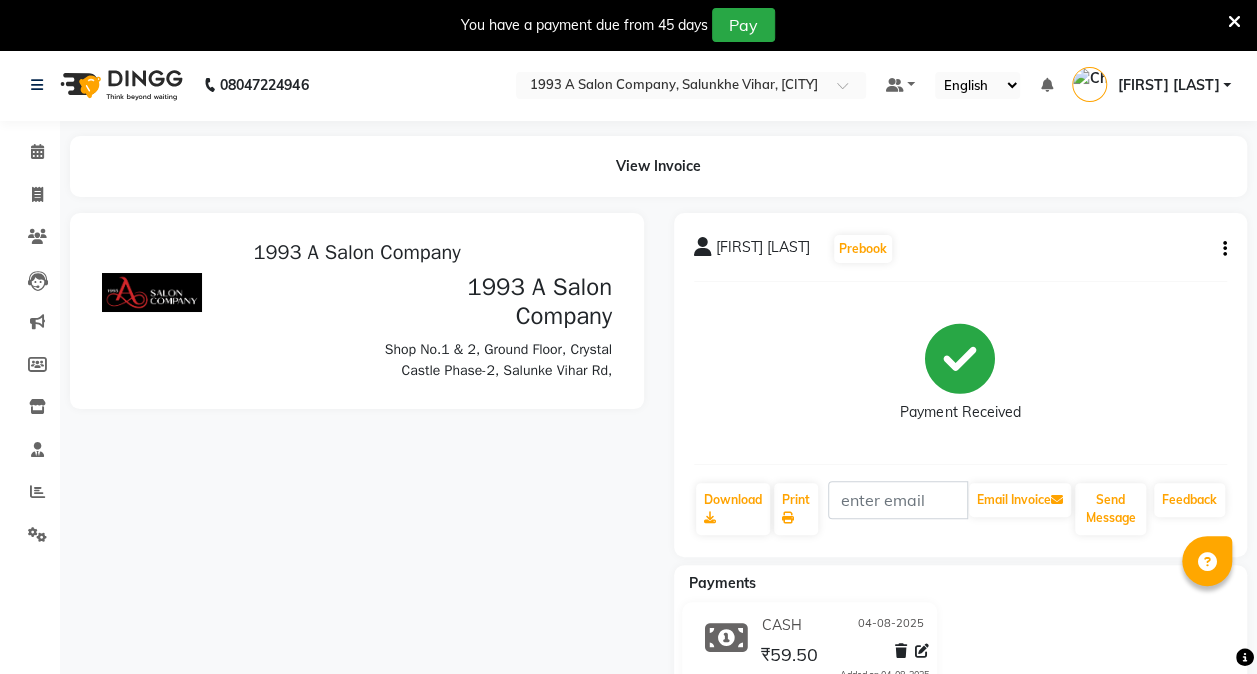 scroll, scrollTop: 0, scrollLeft: 0, axis: both 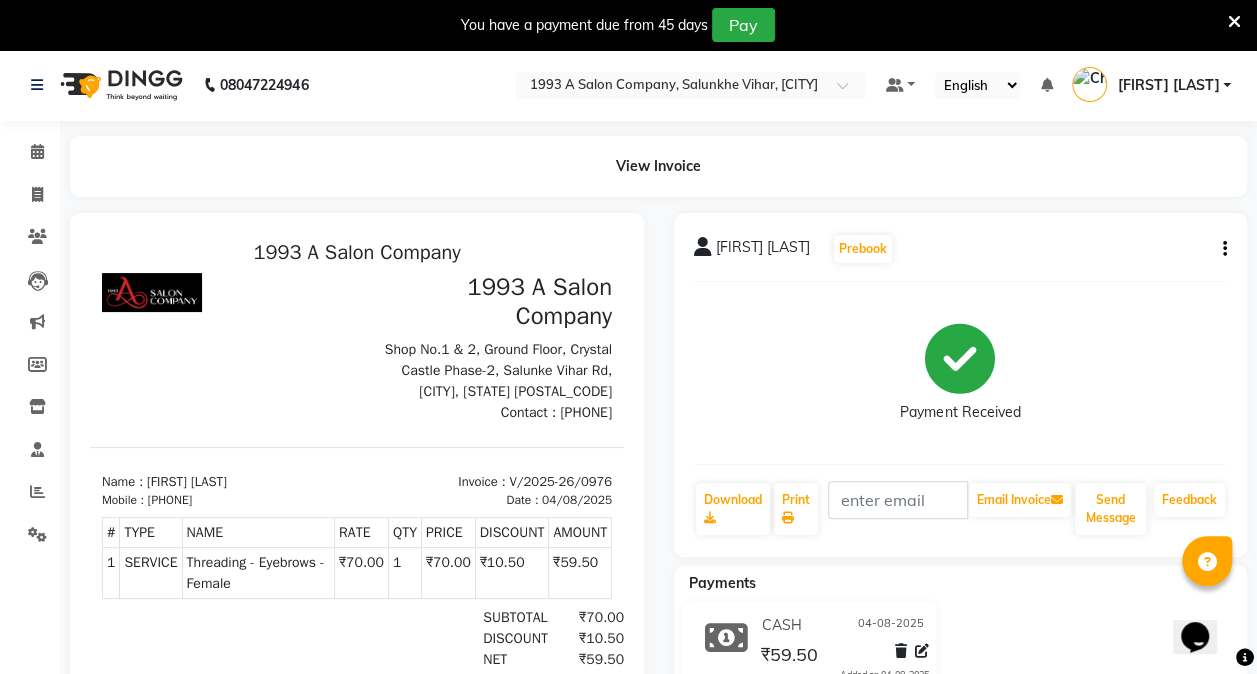 click at bounding box center (1234, 22) 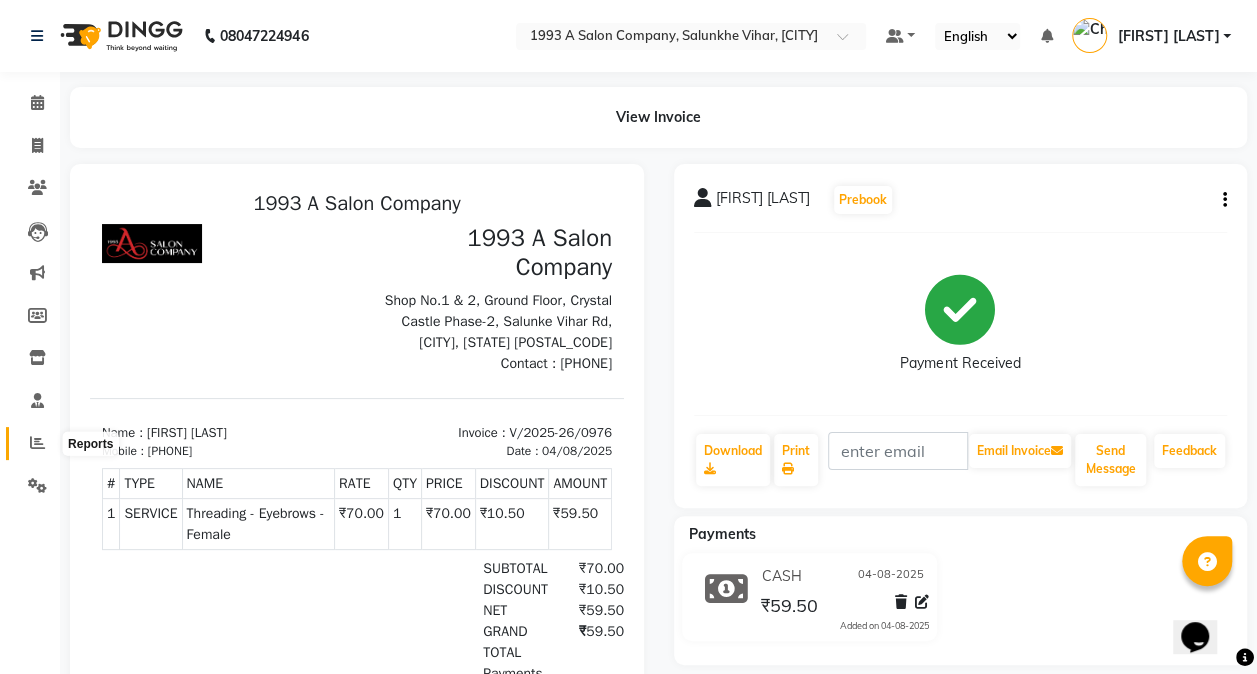 click 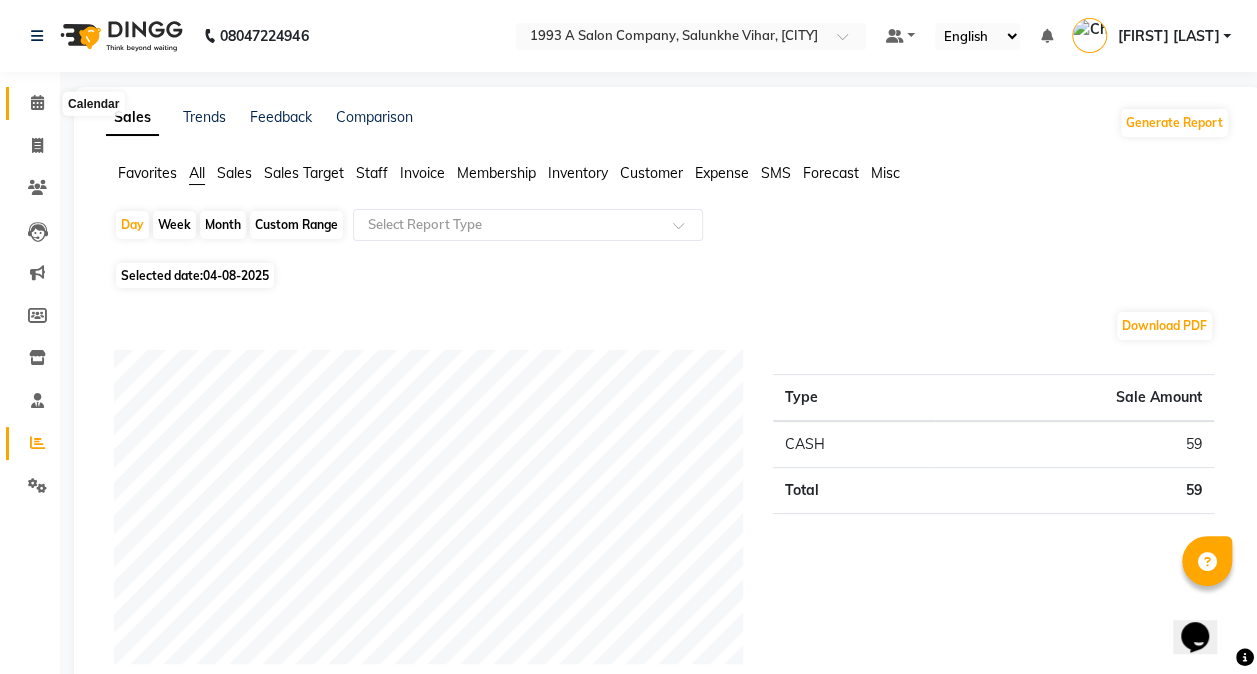 click 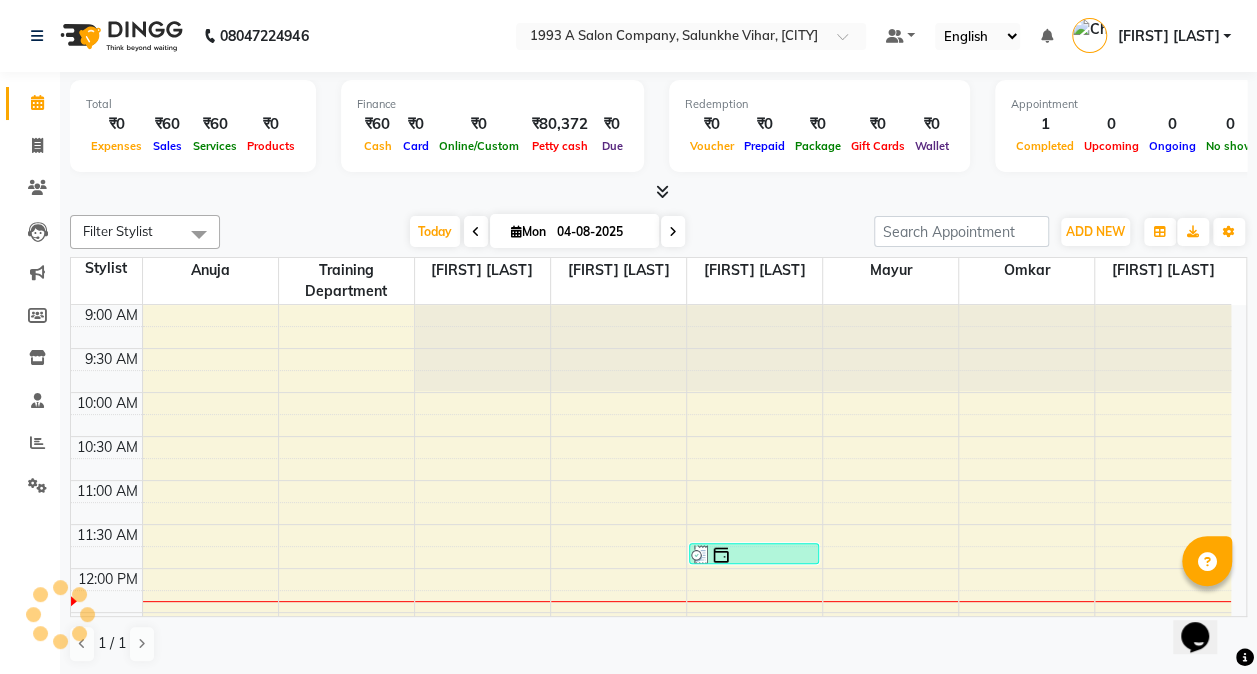 scroll, scrollTop: 0, scrollLeft: 0, axis: both 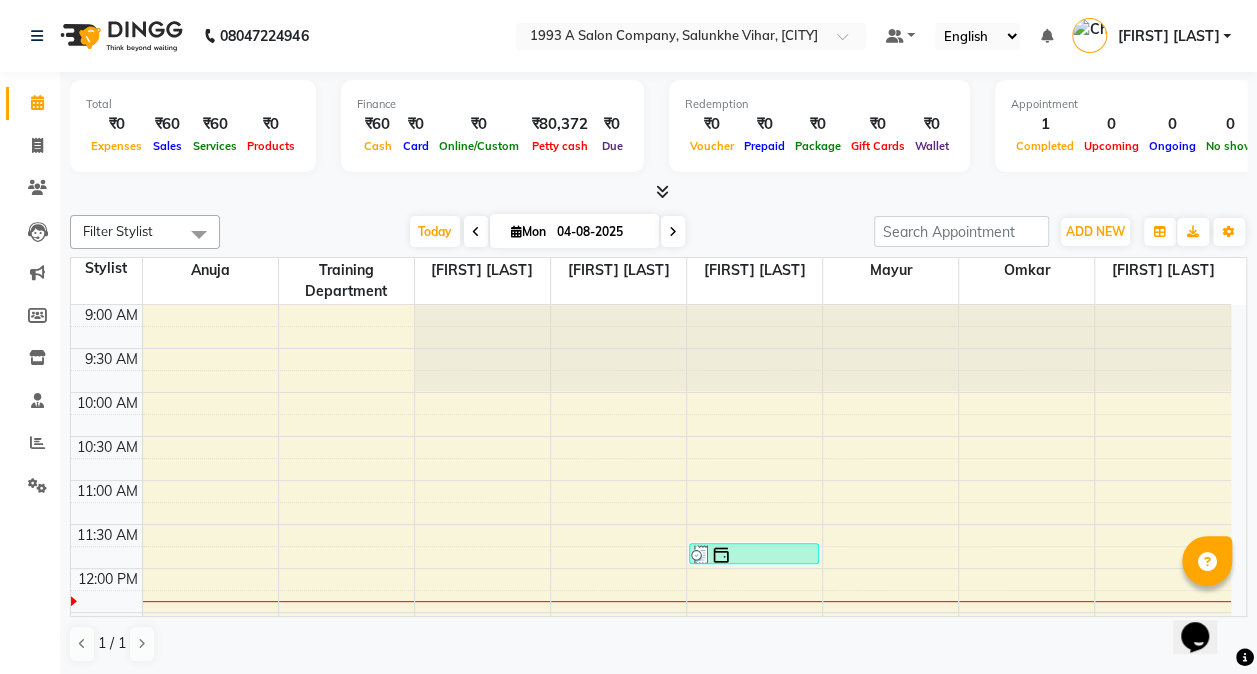 click at bounding box center [662, 191] 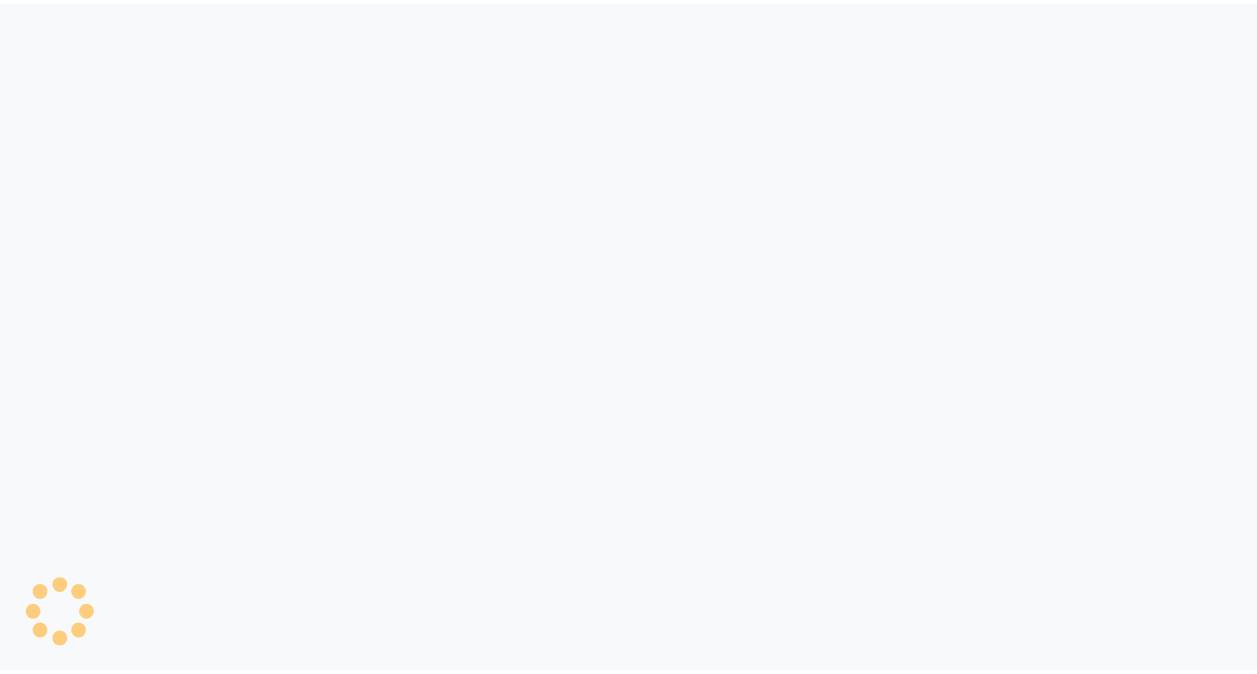 scroll, scrollTop: 0, scrollLeft: 0, axis: both 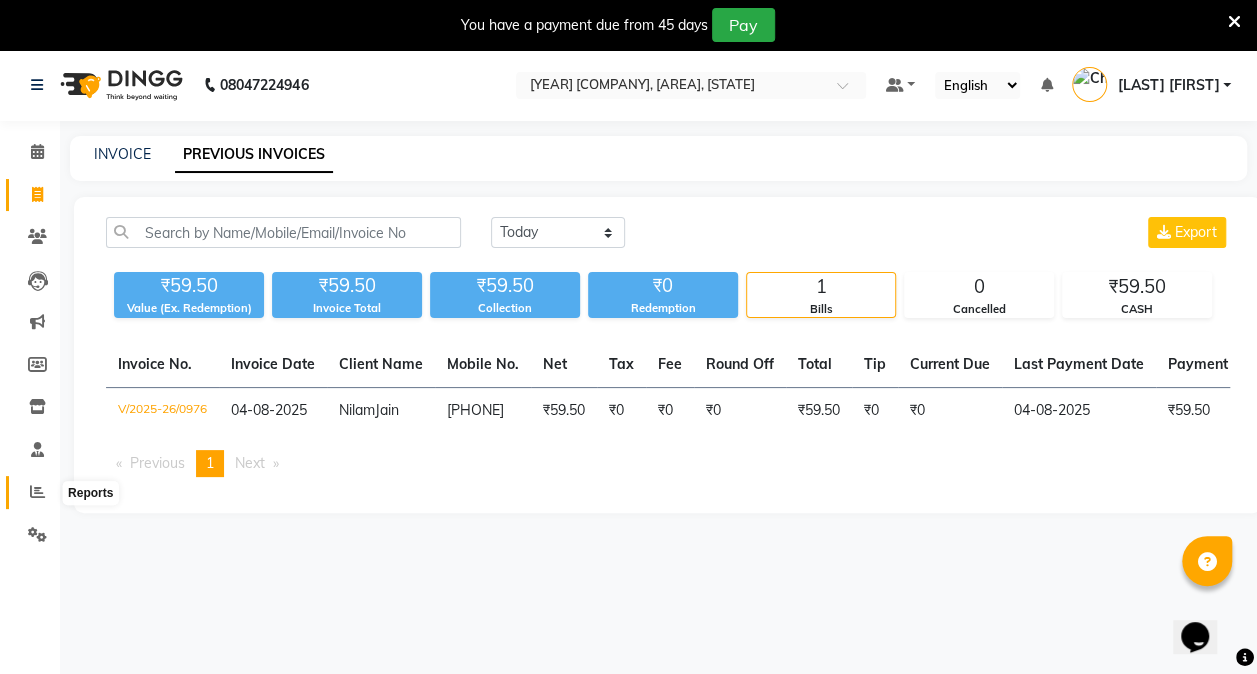 click 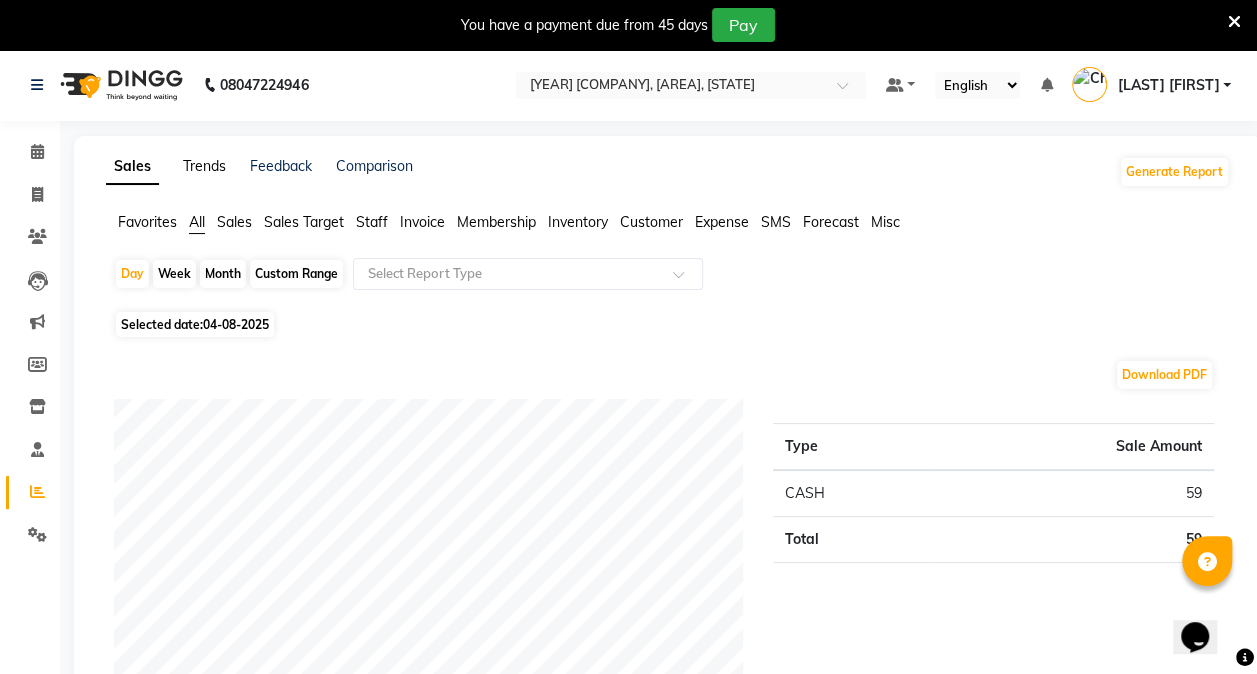 click on "Trends" 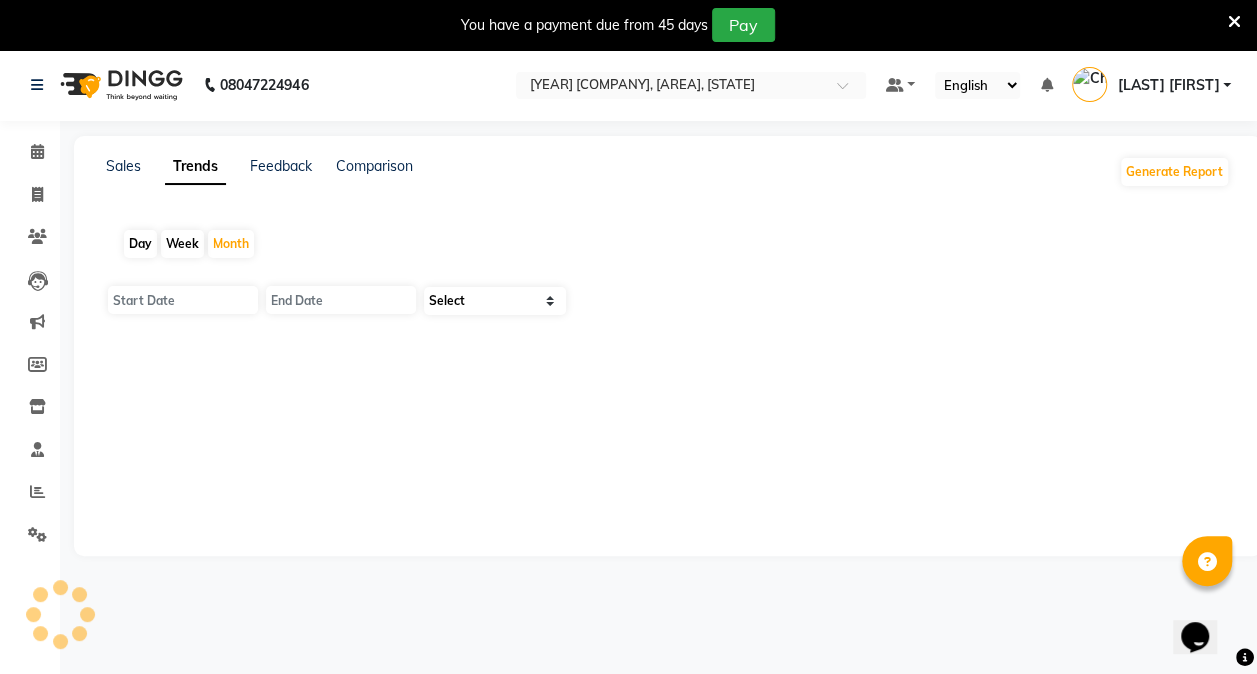 type on "01-08-2025" 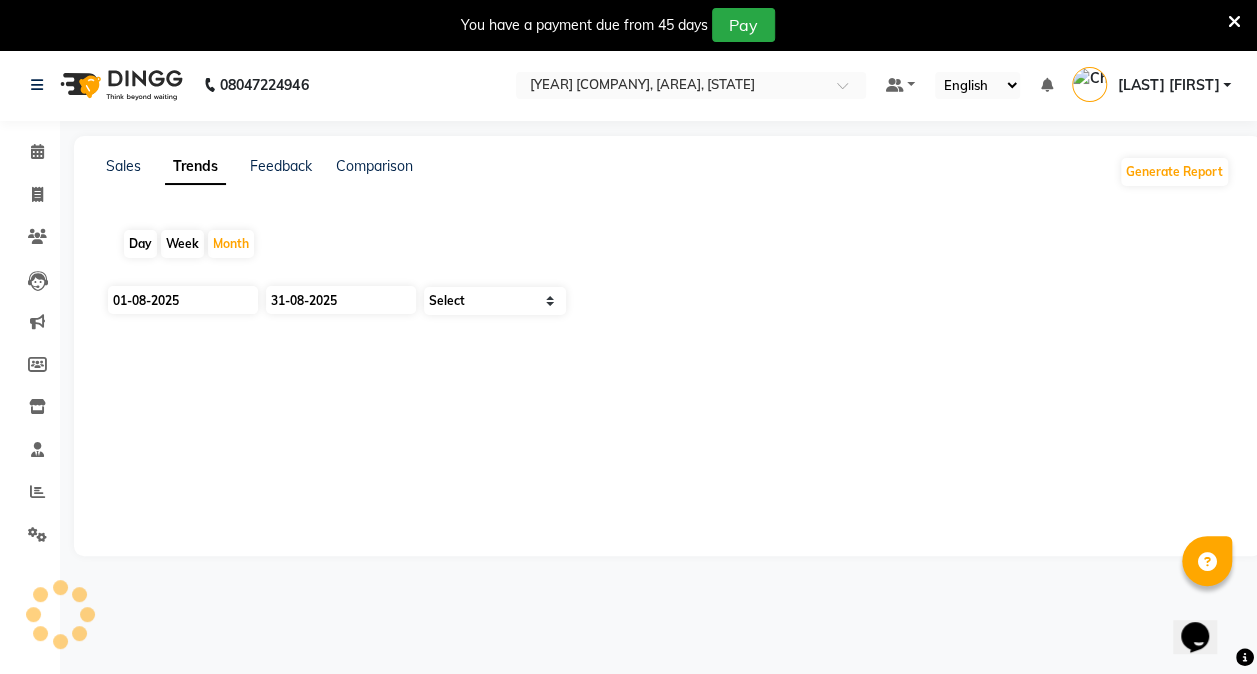 select on "by_client" 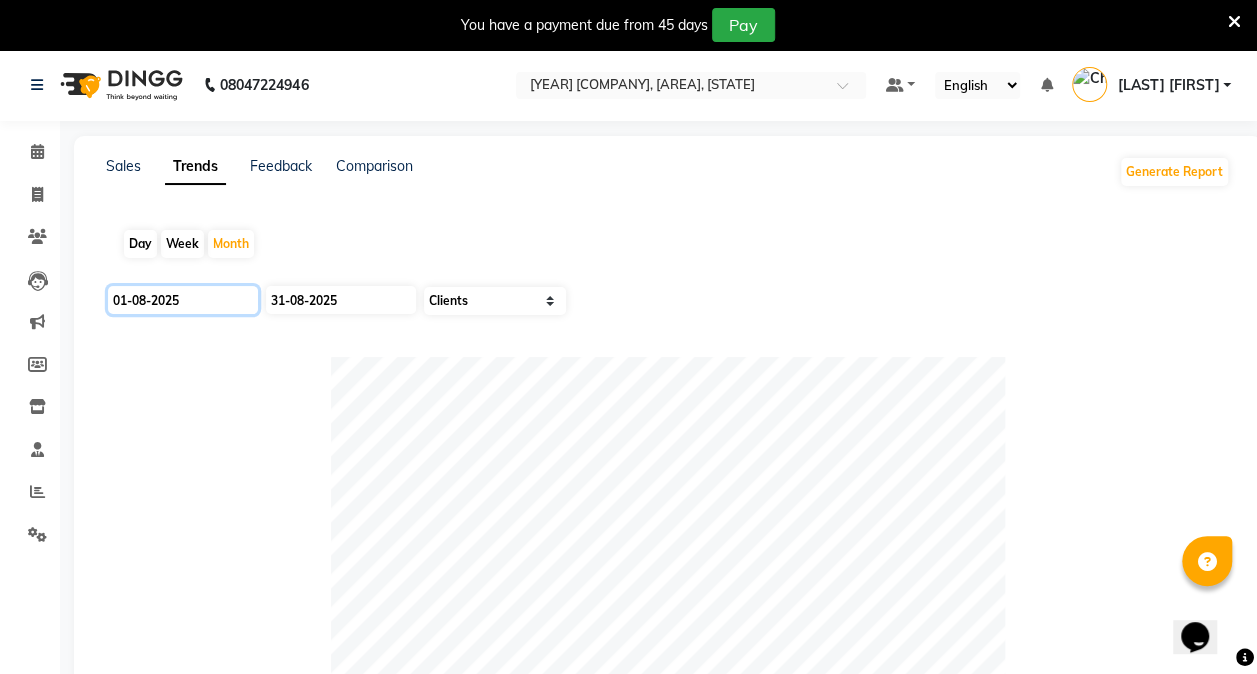 click on "01-08-2025" 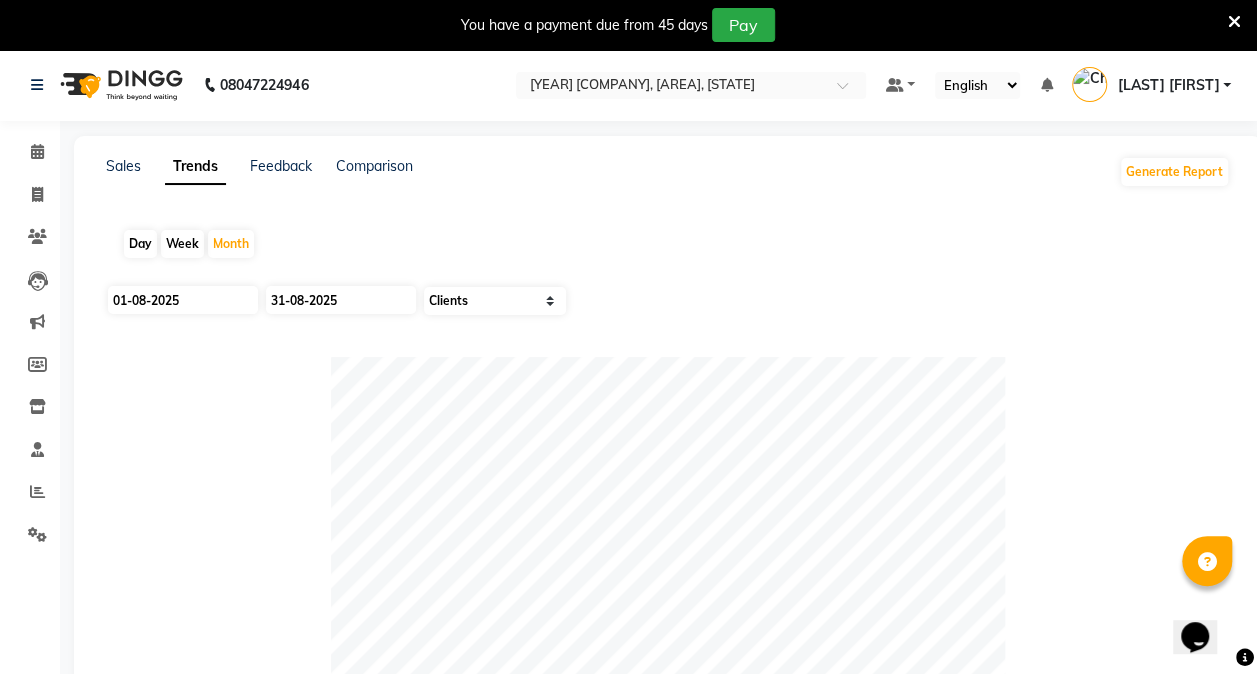 select on "8" 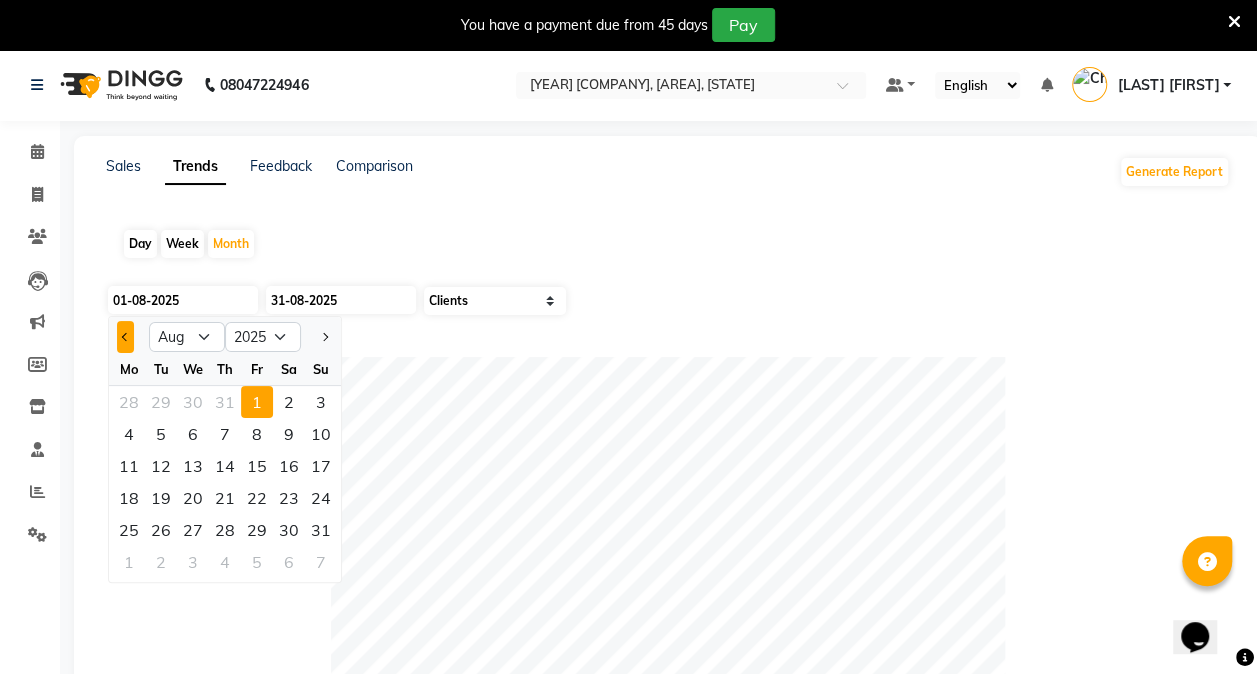 click 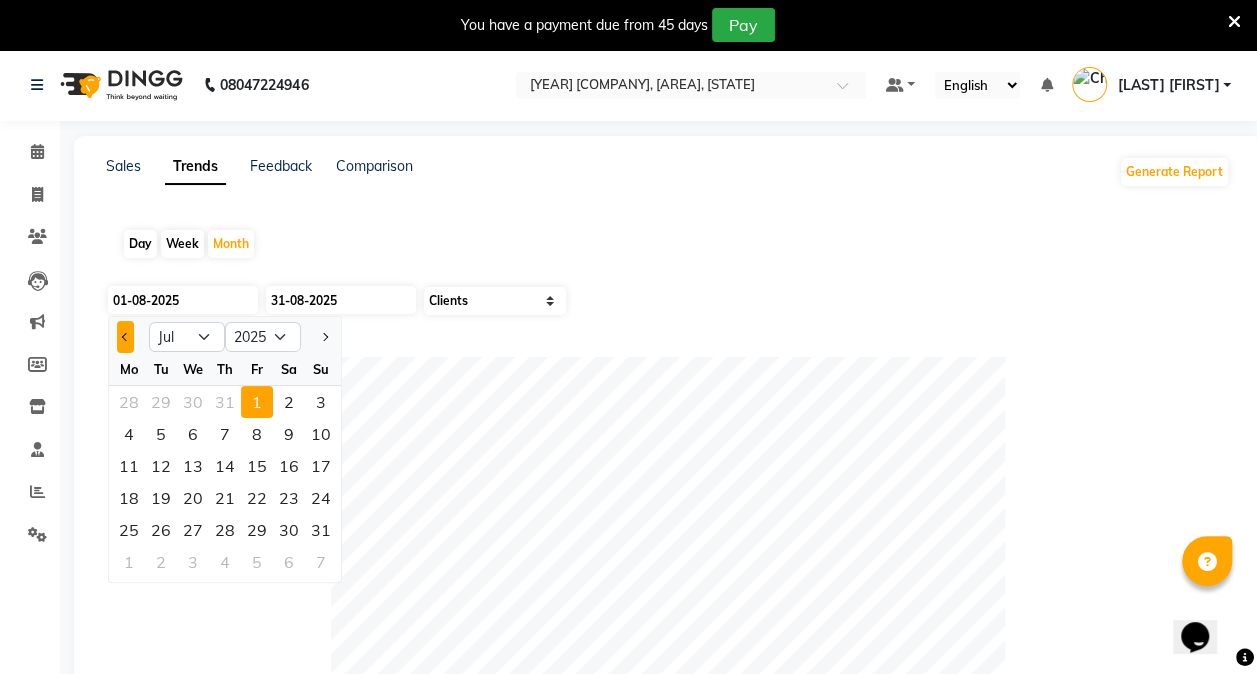 click 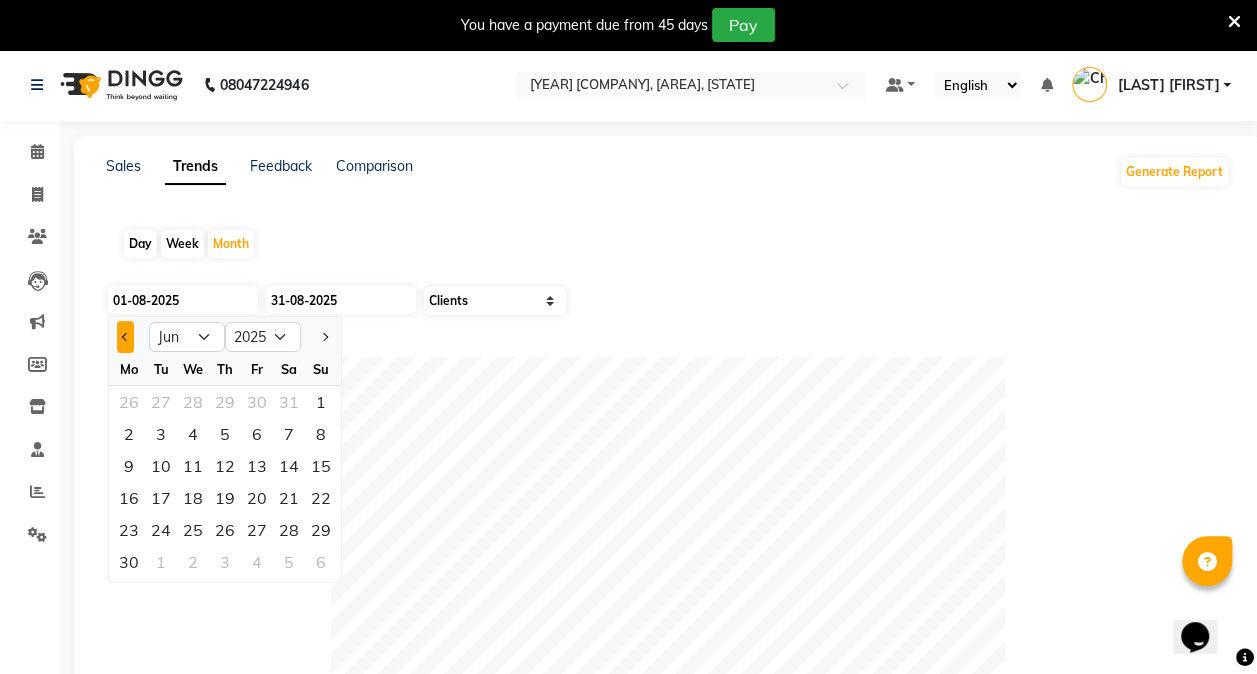 click 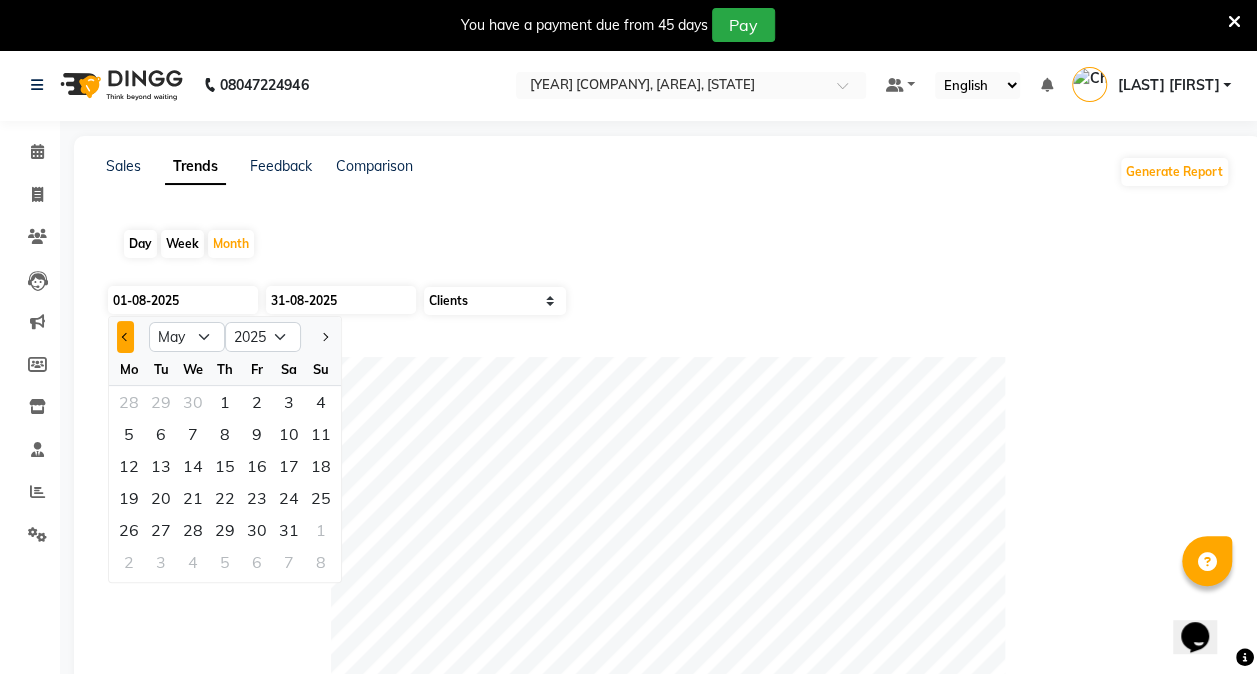click 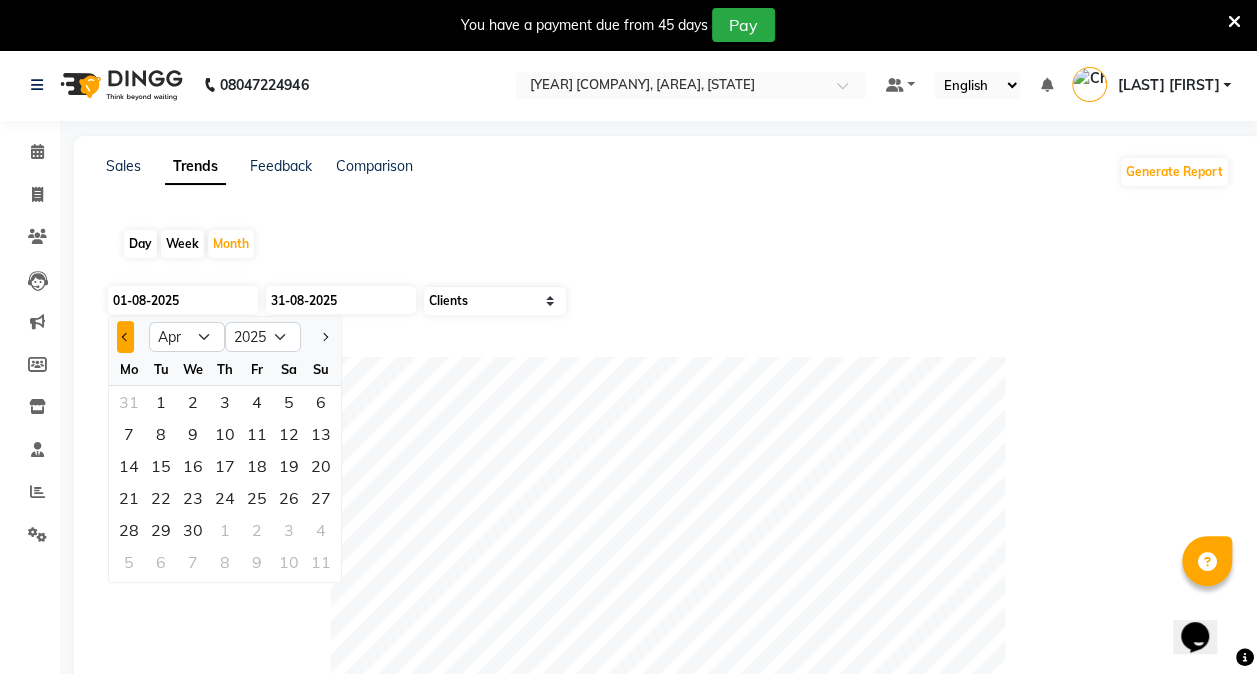 click 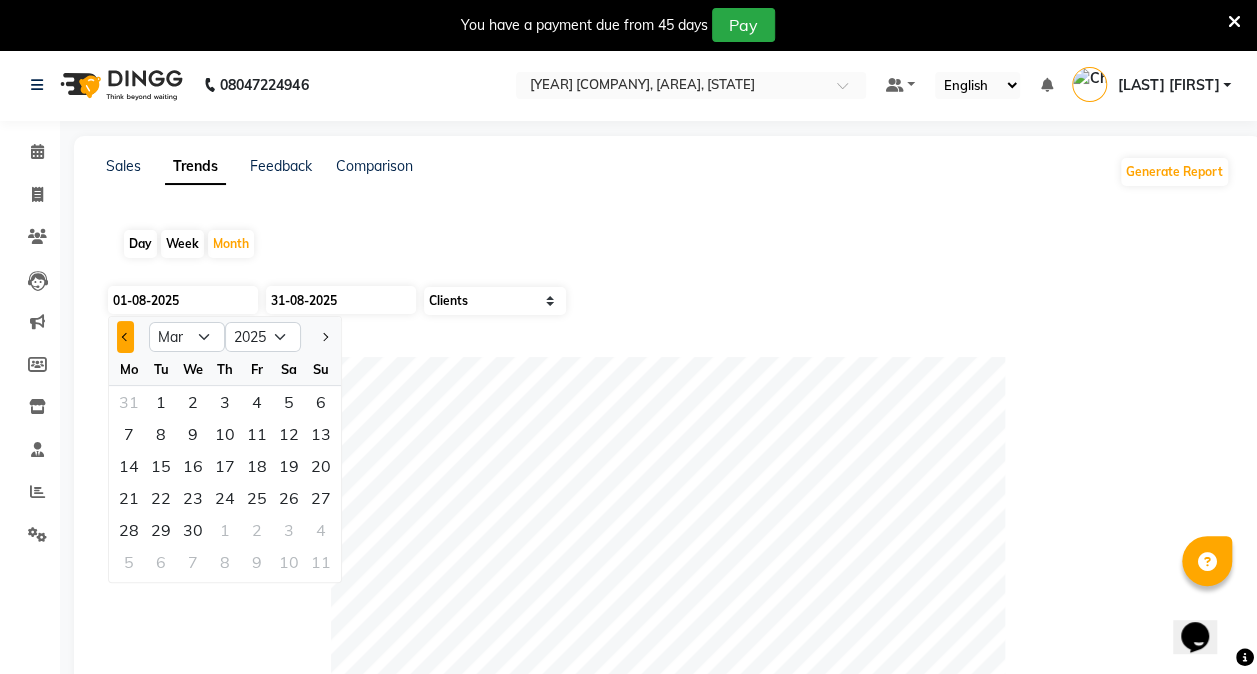 click 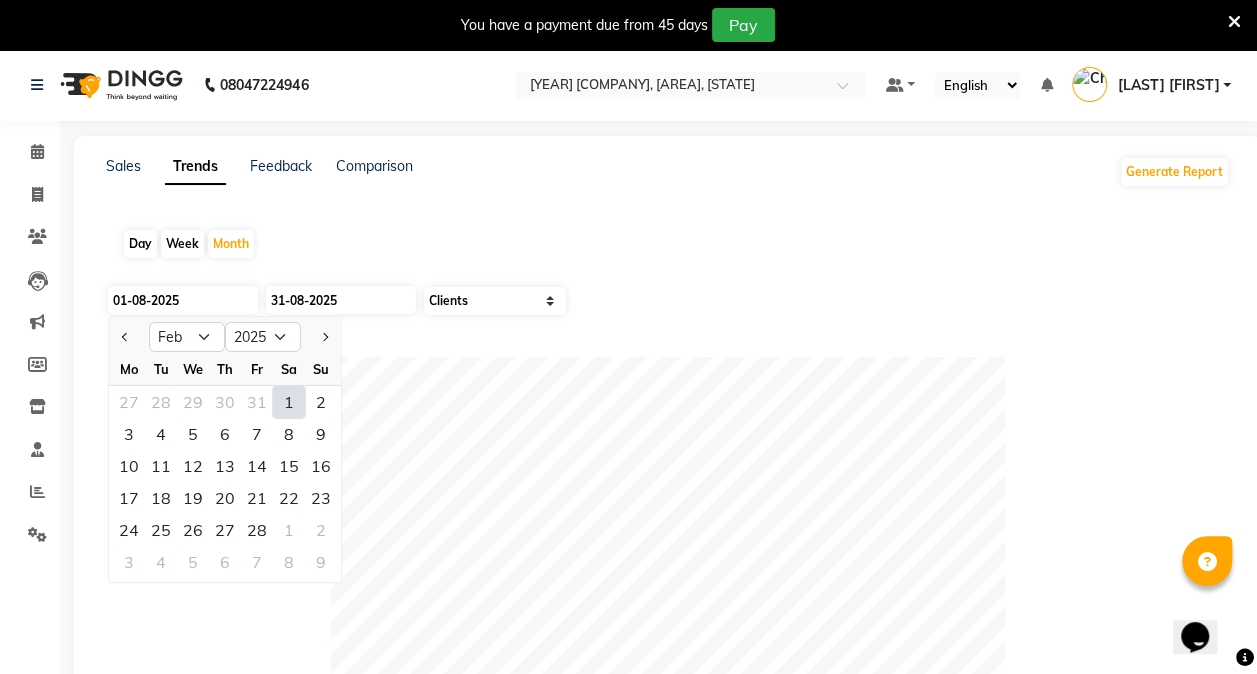 click on "1" 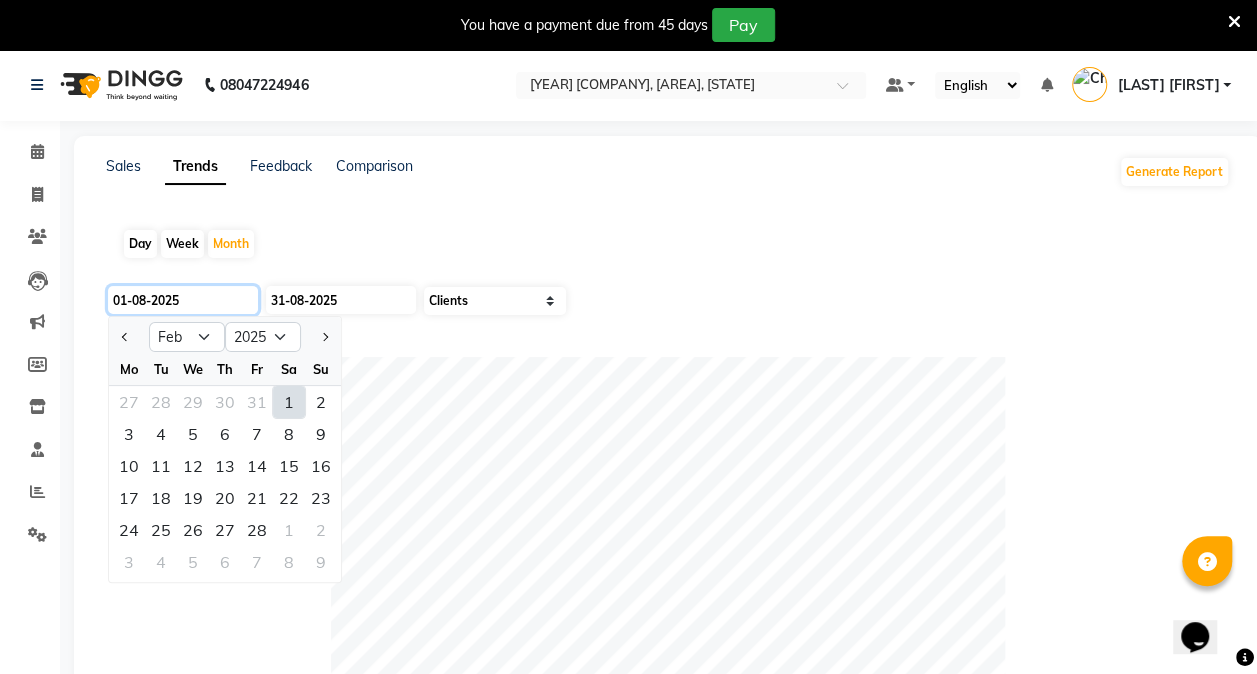 type on "01-02-2025" 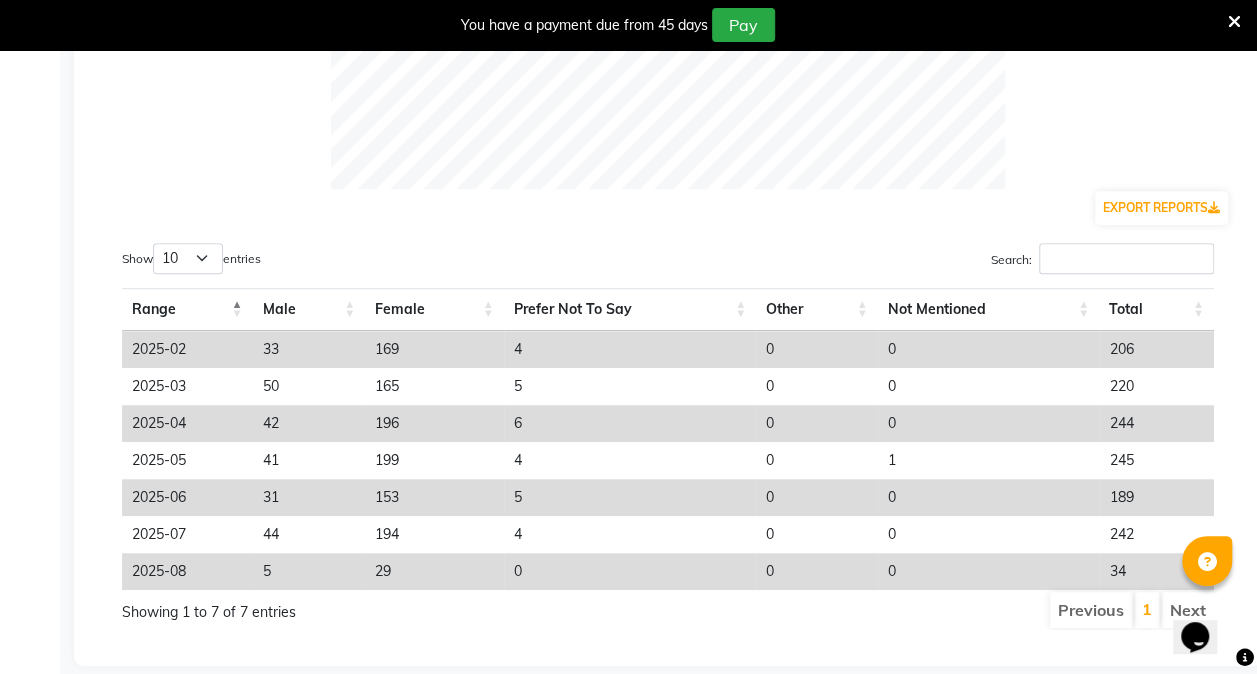 scroll, scrollTop: 510, scrollLeft: 0, axis: vertical 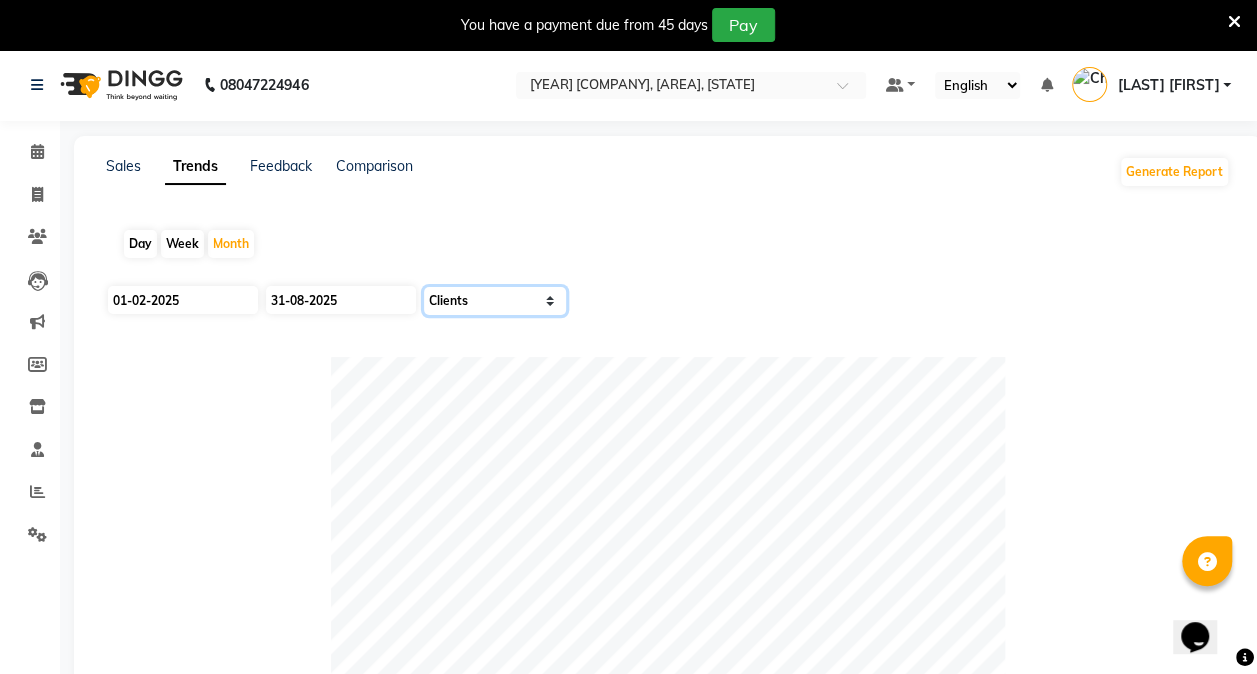 click on "Select Sales Clients" 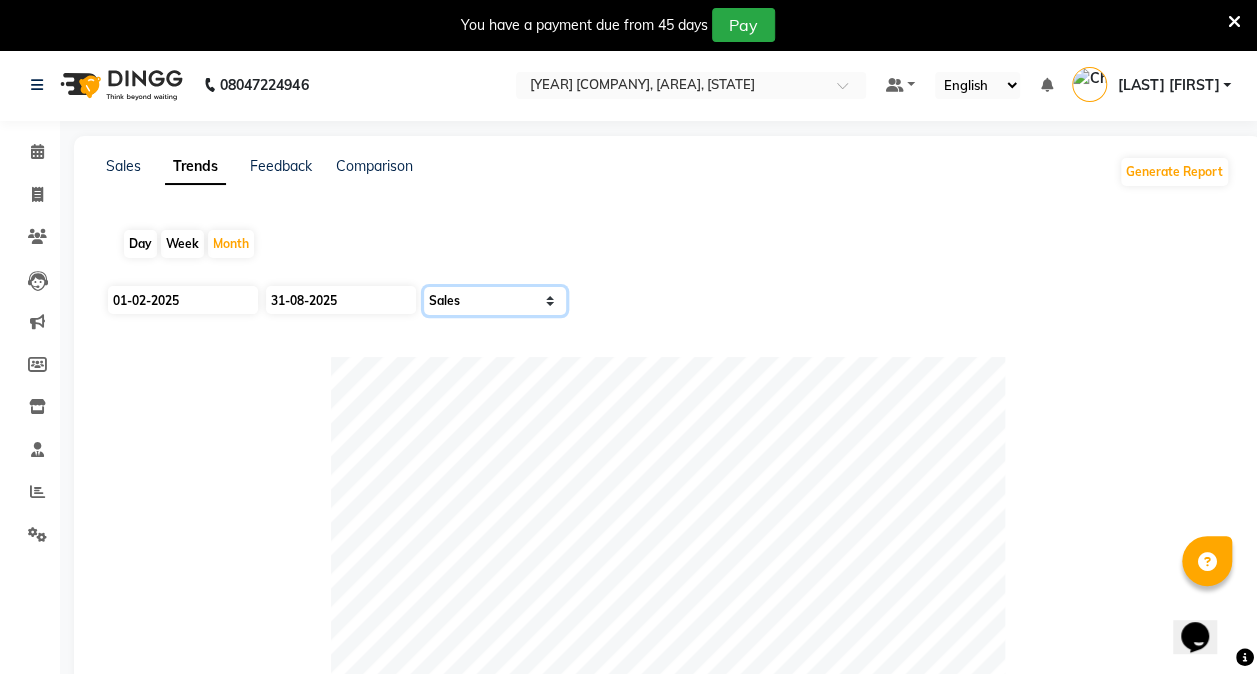 click on "Select Sales Clients" 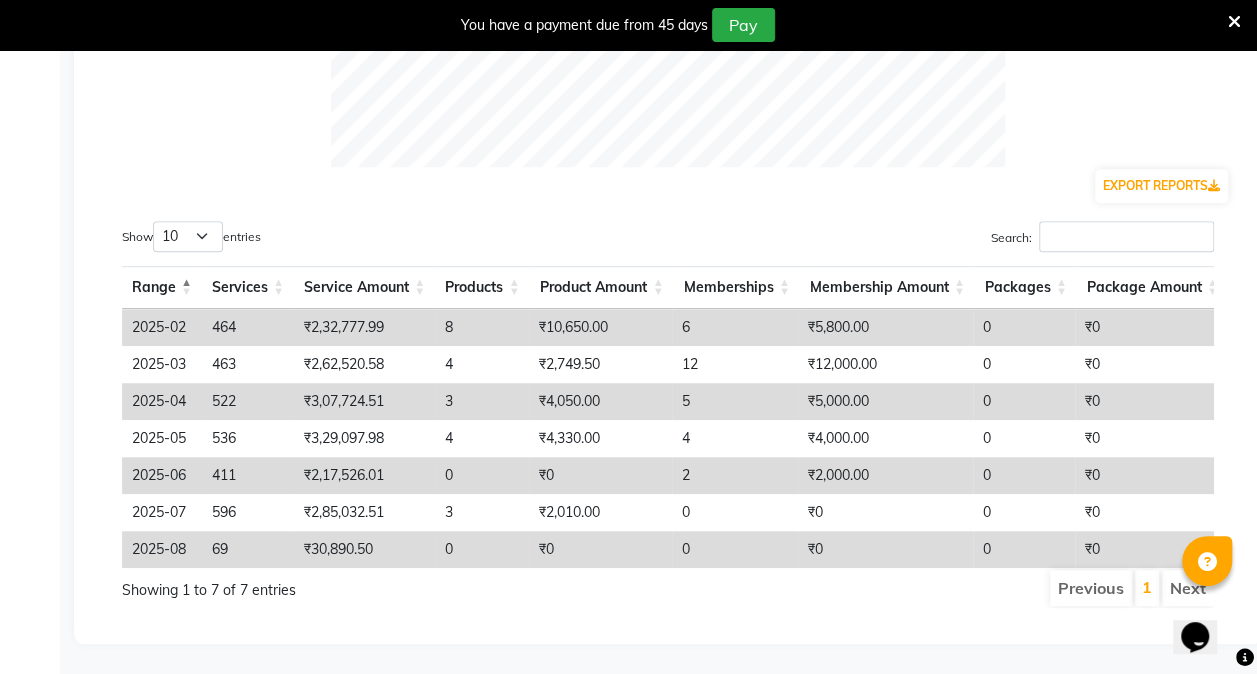 scroll, scrollTop: 0, scrollLeft: 0, axis: both 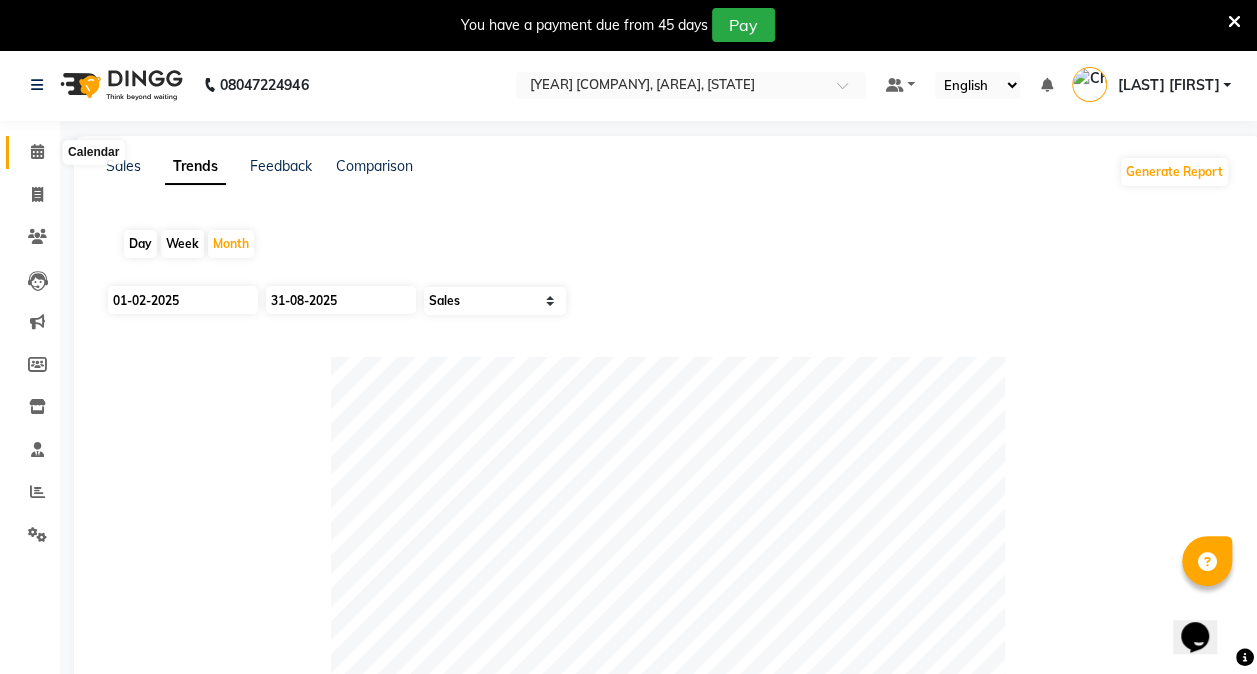 click 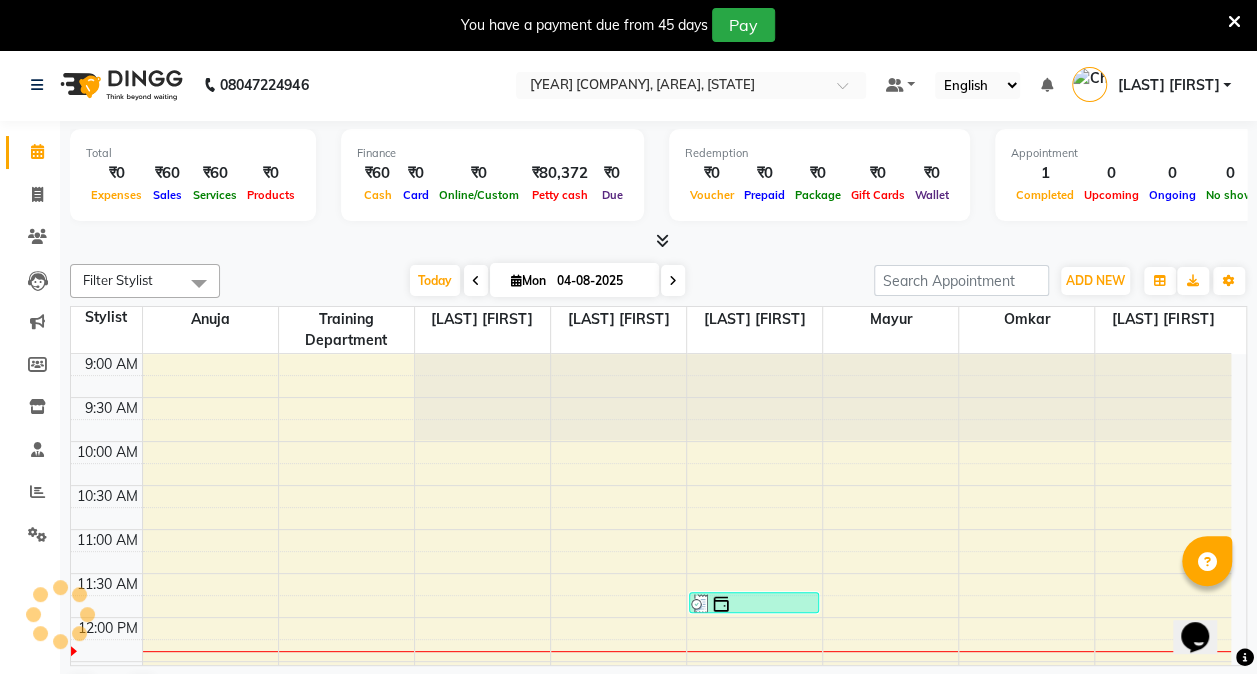 scroll, scrollTop: 0, scrollLeft: 0, axis: both 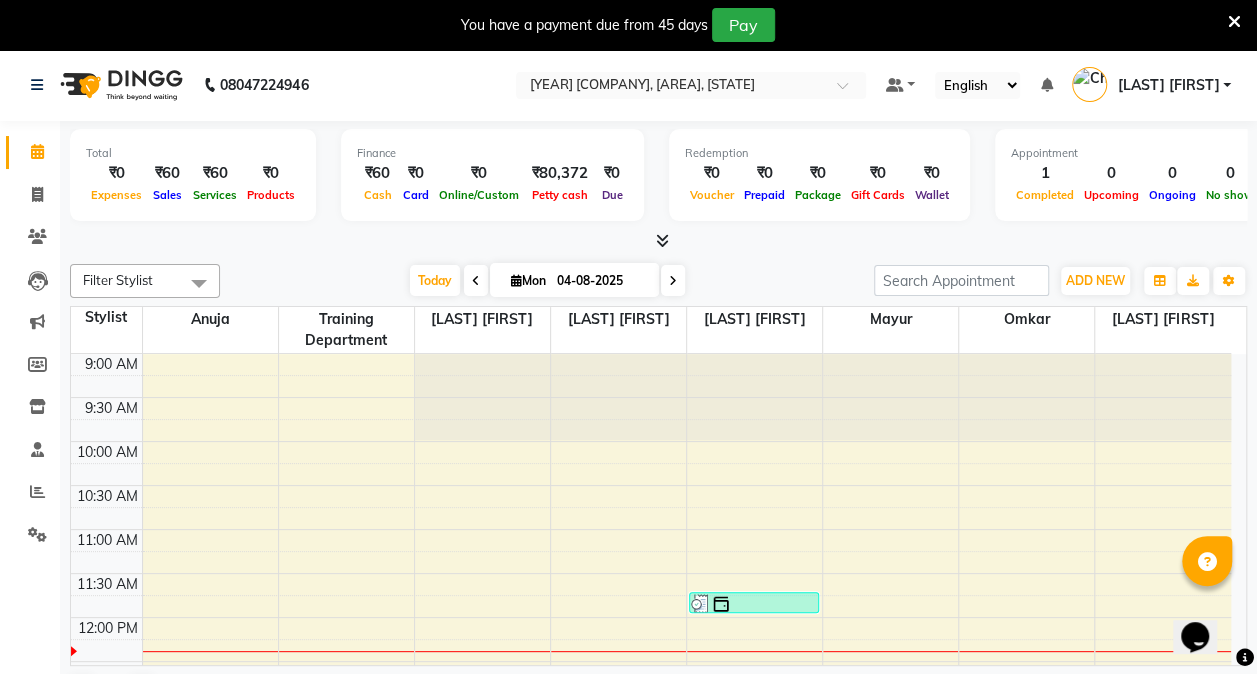click at bounding box center [1234, 22] 